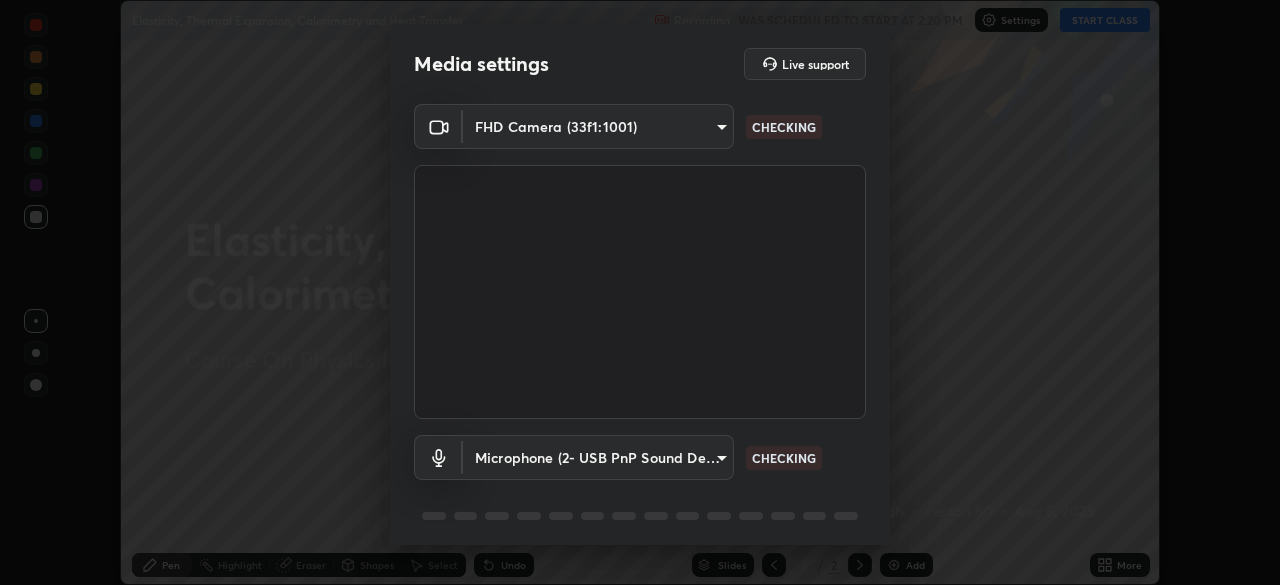 scroll, scrollTop: 0, scrollLeft: 0, axis: both 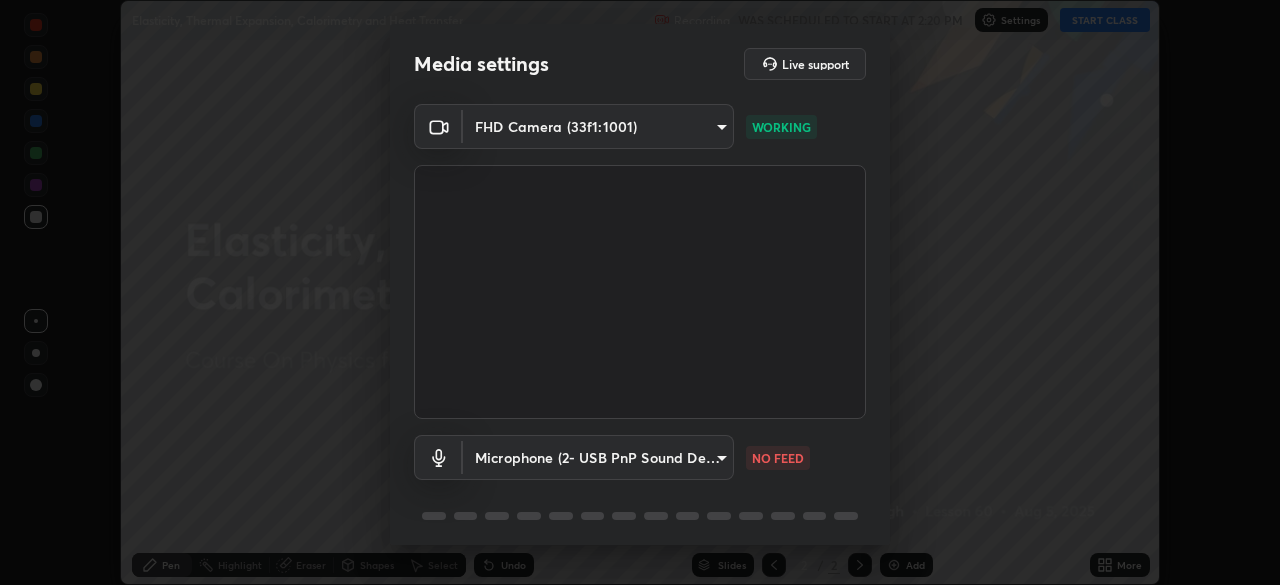 click on "Erase all Elasticity, Thermal Expansion, Calorimetry and Heat Transfer Recording WAS SCHEDULED TO START AT  2:20 PM Settings START CLASS Setting up your live class Elasticity, Thermal Expansion, Calorimetry and Heat Transfer • L60 of Course On Physics for JEE Conquer 1 2026 [FIRST] [LAST] Pen Highlight Eraser Shapes Select Undo Slides 2 / 2 Add More No doubts shared Encourage your learners to ask a doubt for better clarity Report an issue Reason for reporting Buffering Chat not working Audio - Video sync issue Educator video quality low ​ Attach an image Report Media settings Live support FHD Camera (33f1:1001) d8da04792d8d419c00ebc7b8039bcda09c48d1cec471963f7d160d07b4585662 WORKING Microphone (2- USB PnP Sound Device) f168ce26e9ef1ab25070722224349a4207dae23f7d0c19866ef31c421a5aa0b8 NO FEED 1 / 5 Next" at bounding box center (640, 292) 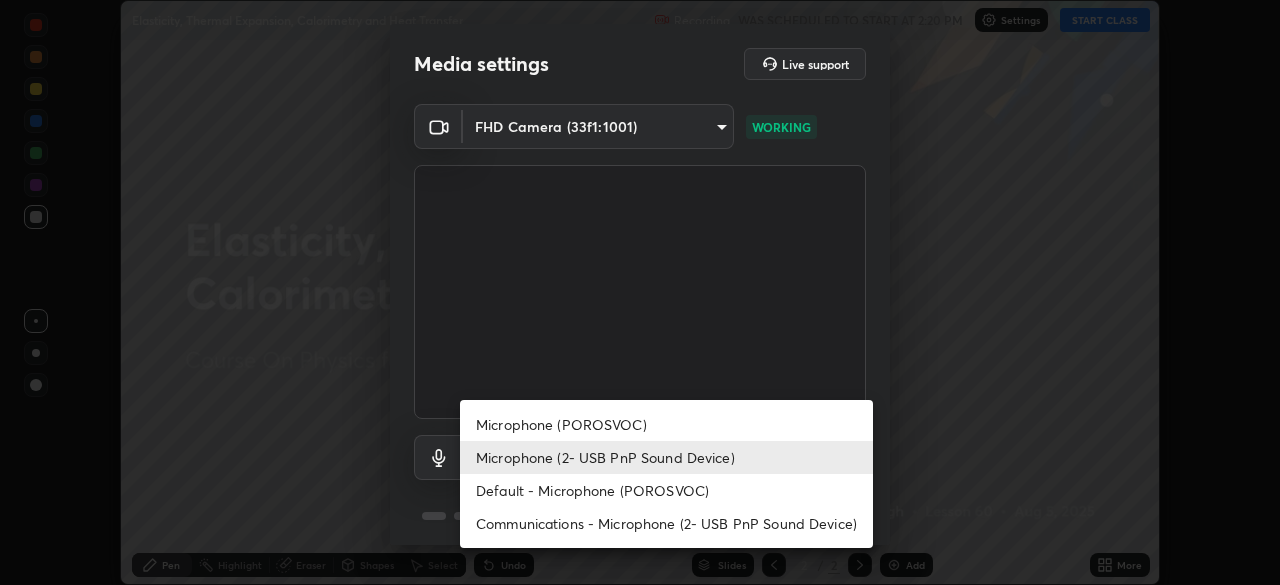 click on "Microphone (POROSVOC)" at bounding box center [666, 424] 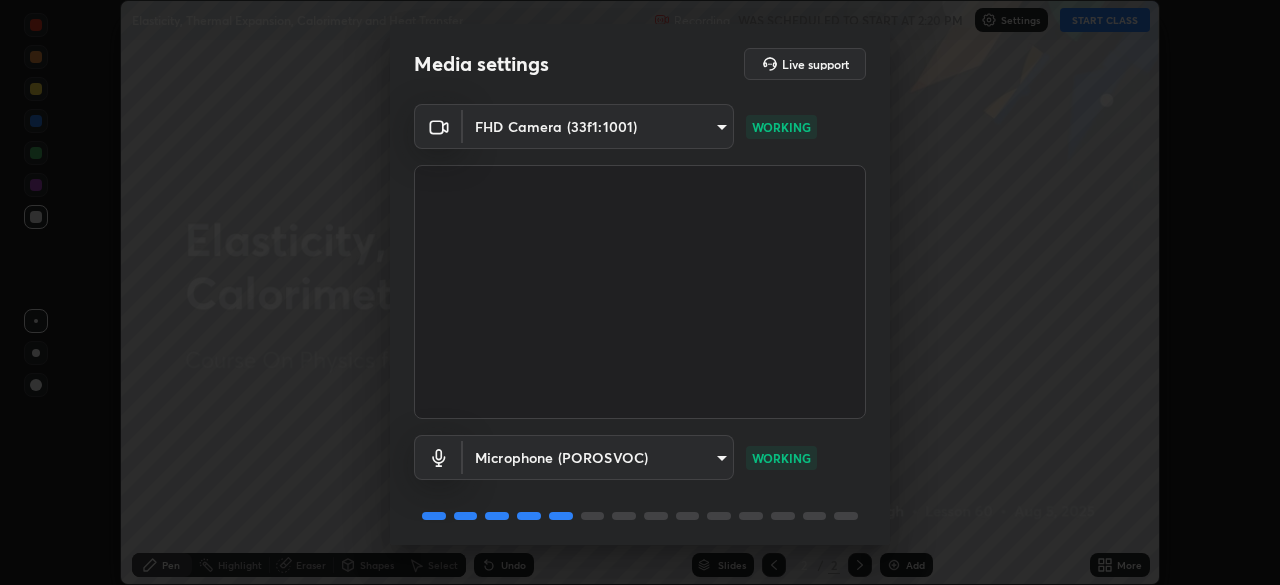 scroll, scrollTop: 71, scrollLeft: 0, axis: vertical 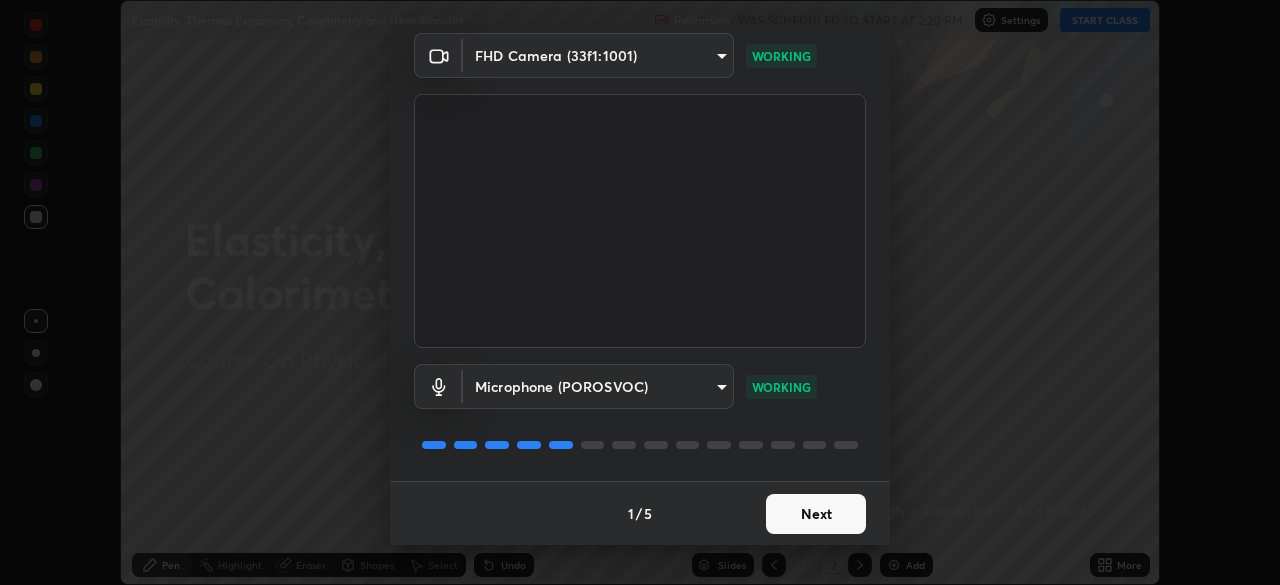 click on "Next" at bounding box center [816, 514] 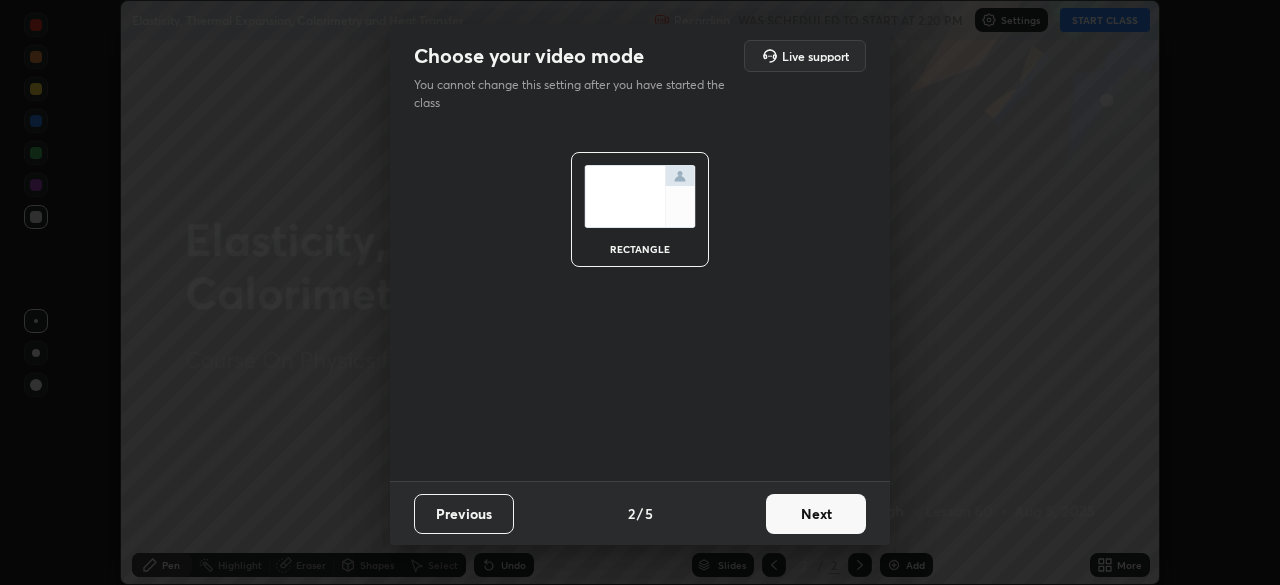 scroll, scrollTop: 0, scrollLeft: 0, axis: both 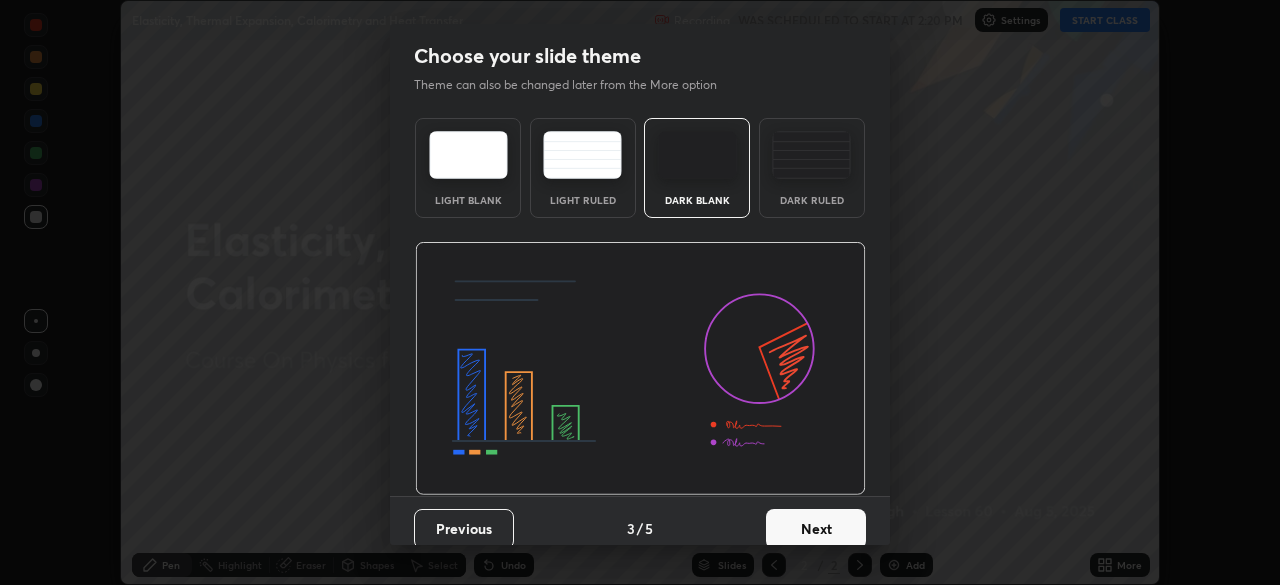 click on "Next" at bounding box center (816, 529) 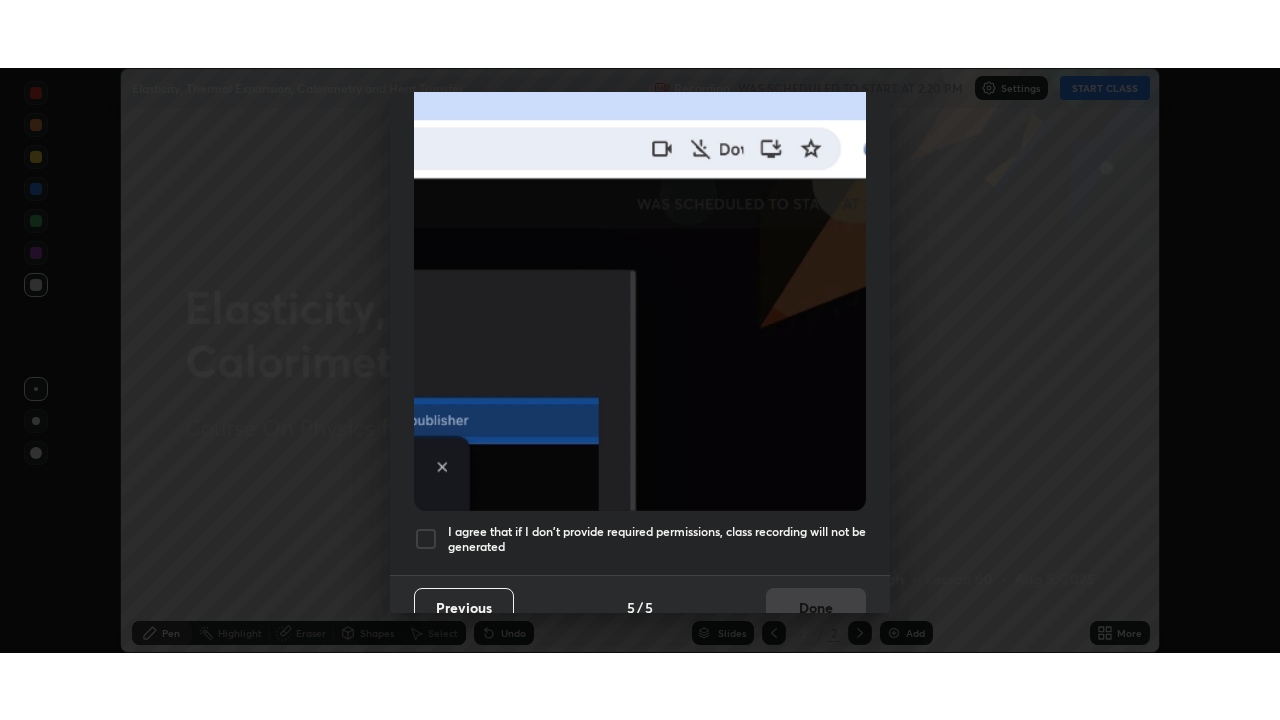 scroll, scrollTop: 479, scrollLeft: 0, axis: vertical 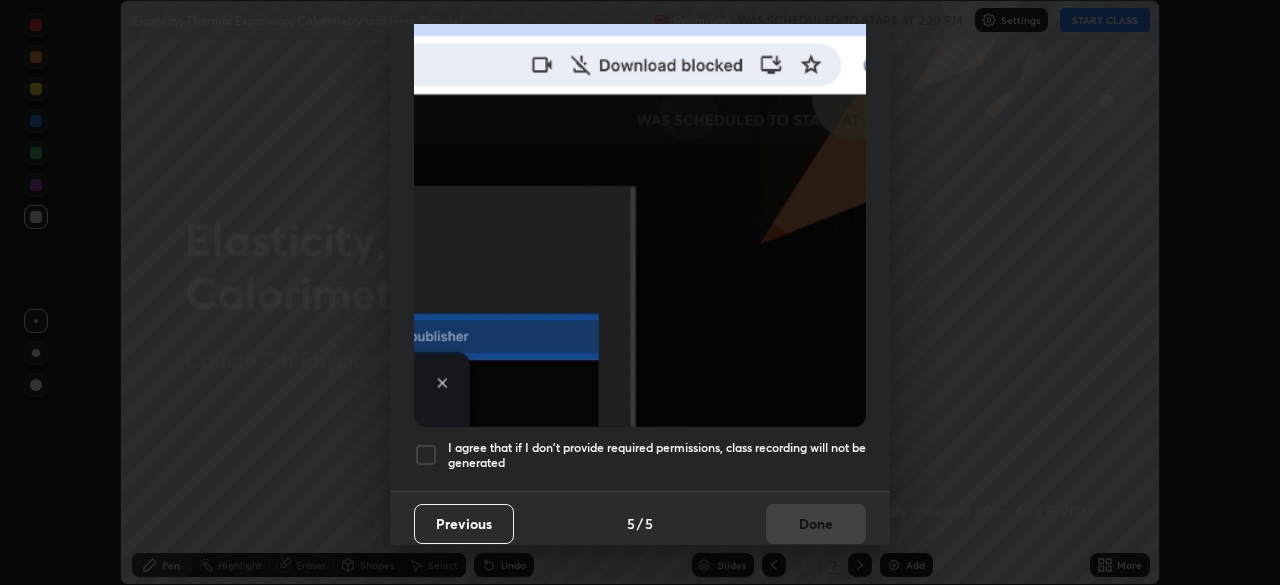 click on "I agree that if I don't provide required permissions, class recording will not be generated" at bounding box center (657, 455) 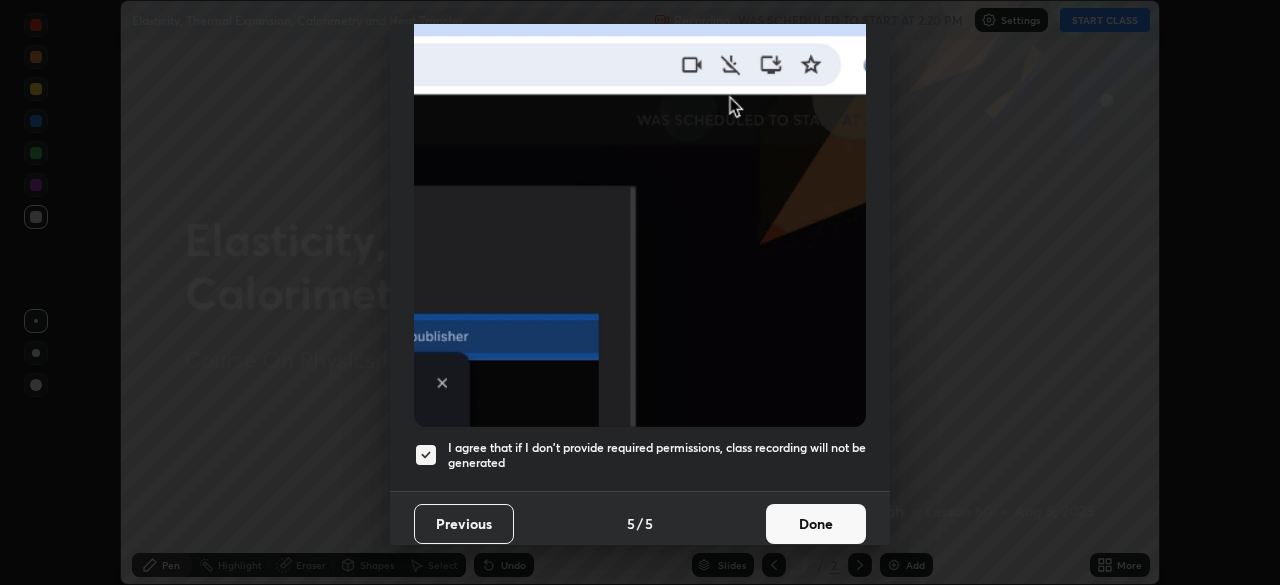 click on "Done" at bounding box center [816, 524] 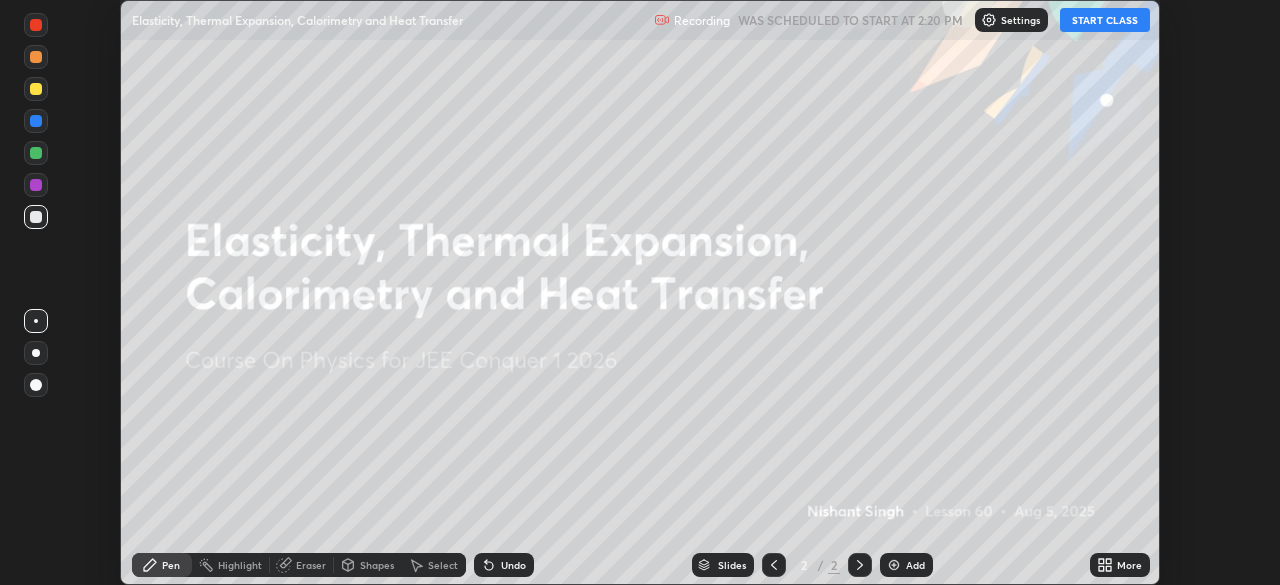 click on "START CLASS" at bounding box center (1105, 20) 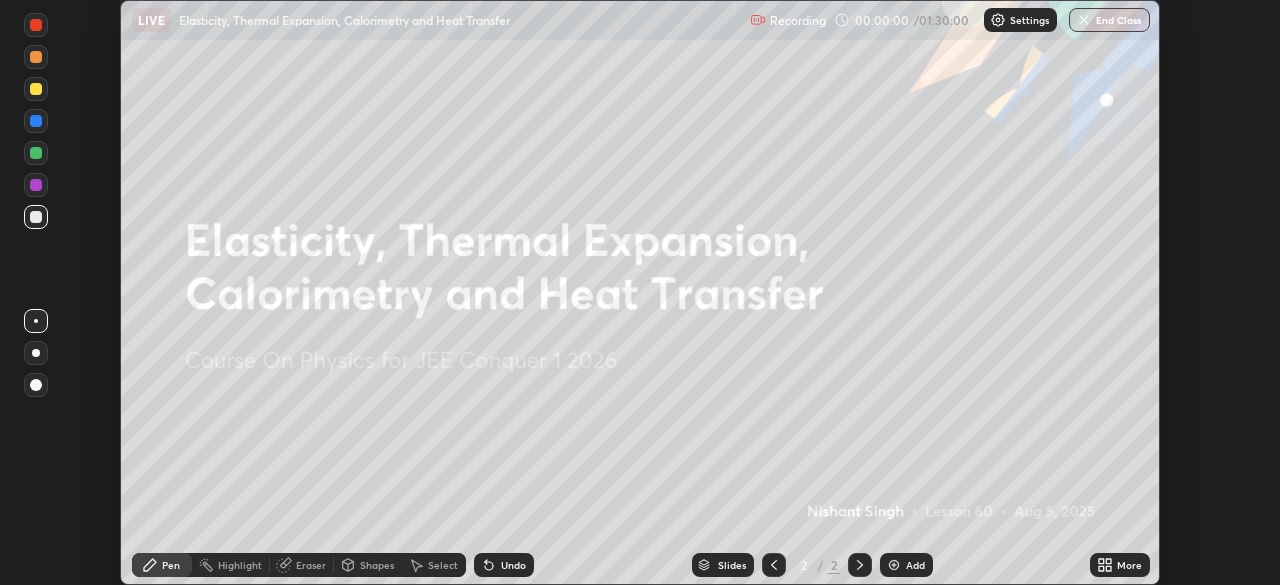 click 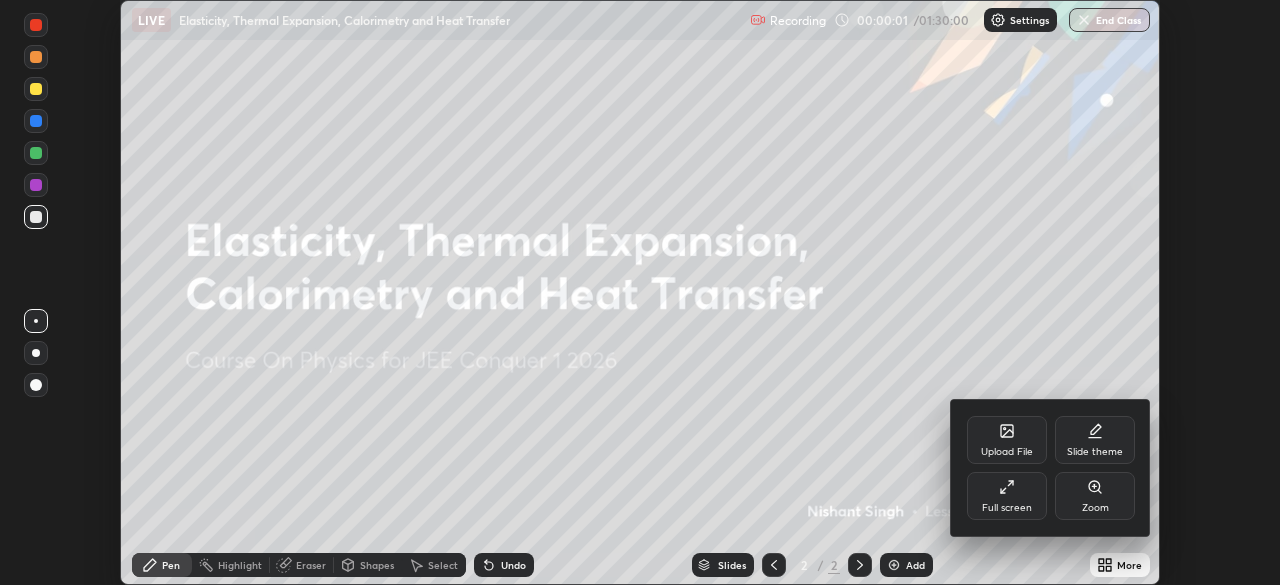 click on "Full screen" at bounding box center [1007, 508] 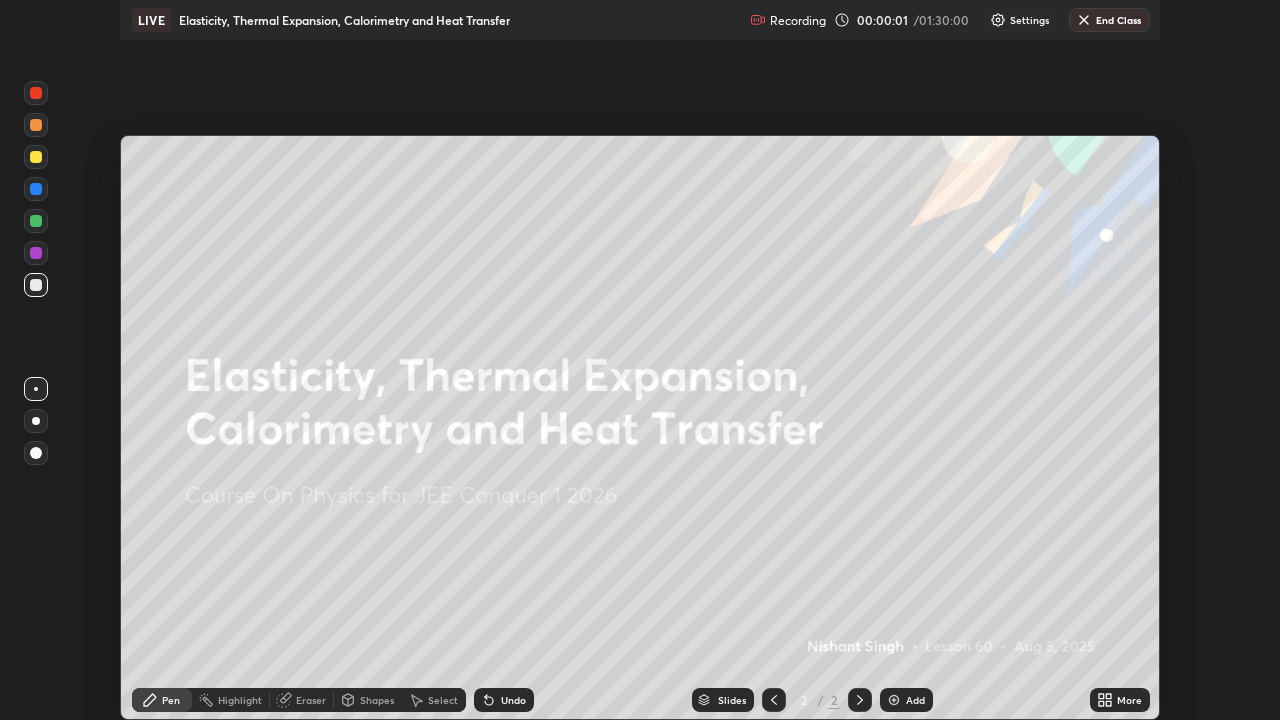 scroll, scrollTop: 99280, scrollLeft: 98720, axis: both 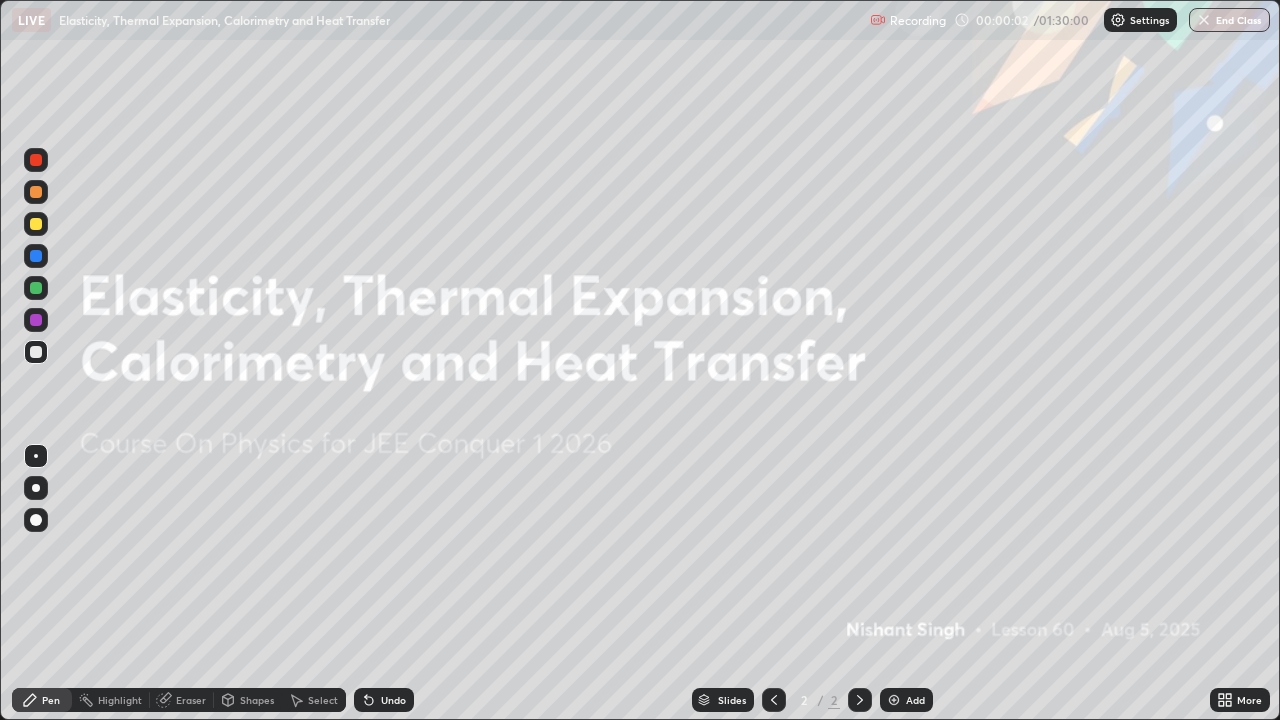 click on "Add" at bounding box center (906, 700) 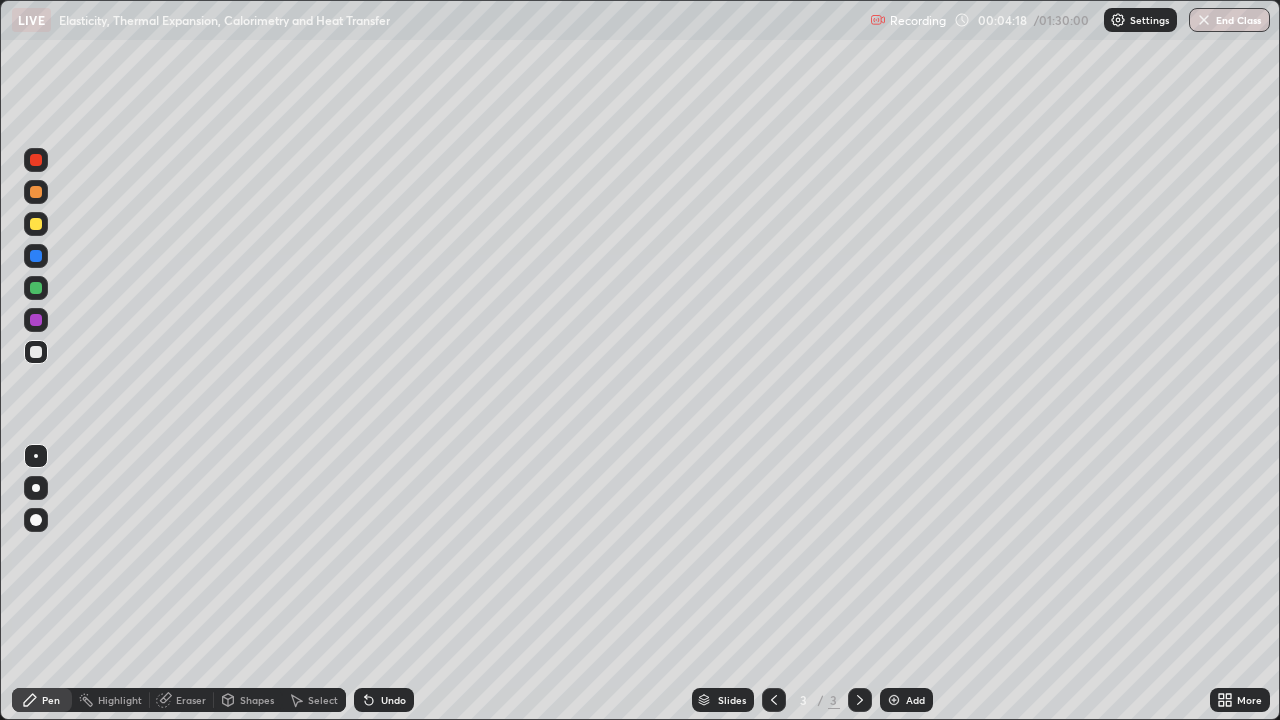 click 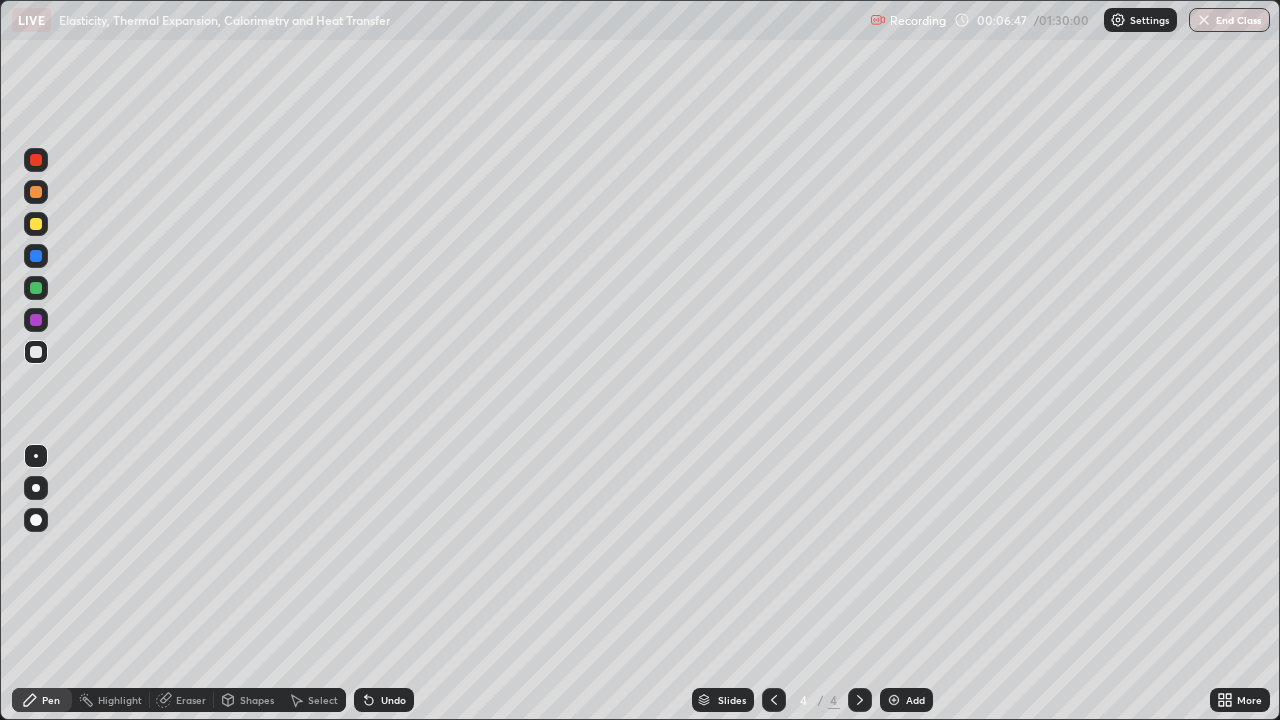 click at bounding box center [36, 224] 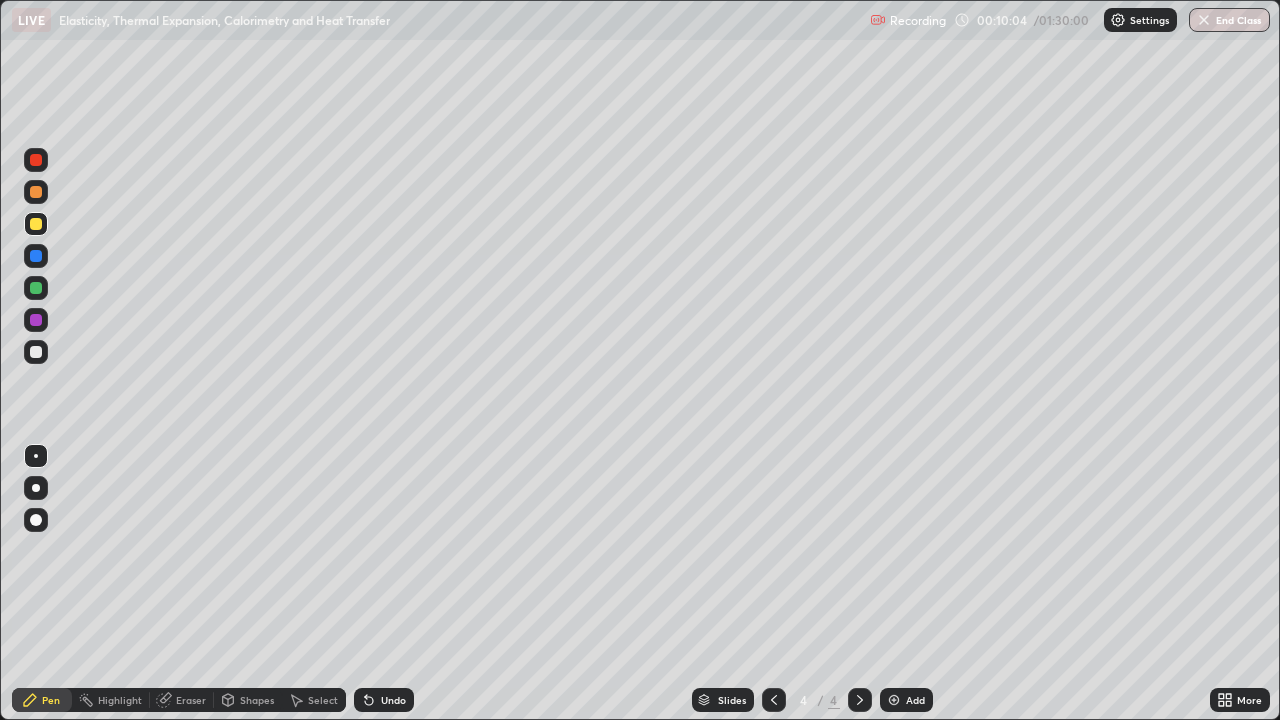 click at bounding box center (36, 352) 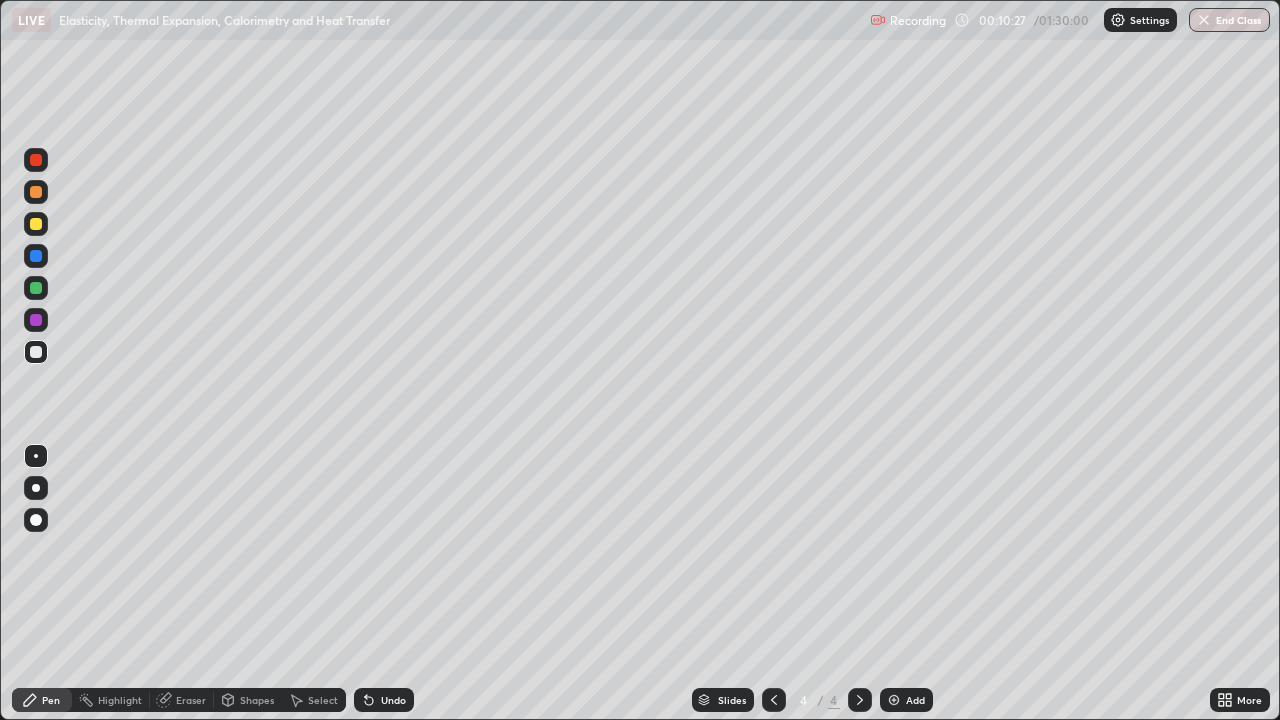 click at bounding box center [36, 256] 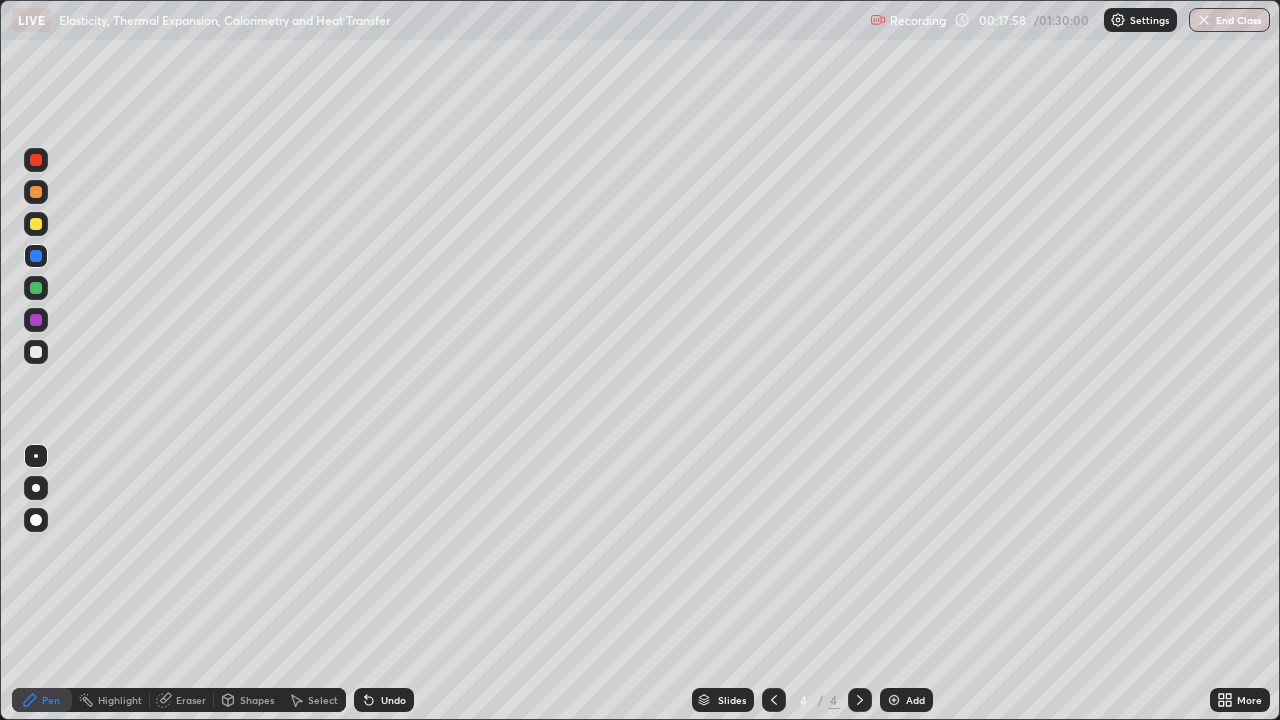 click at bounding box center [36, 352] 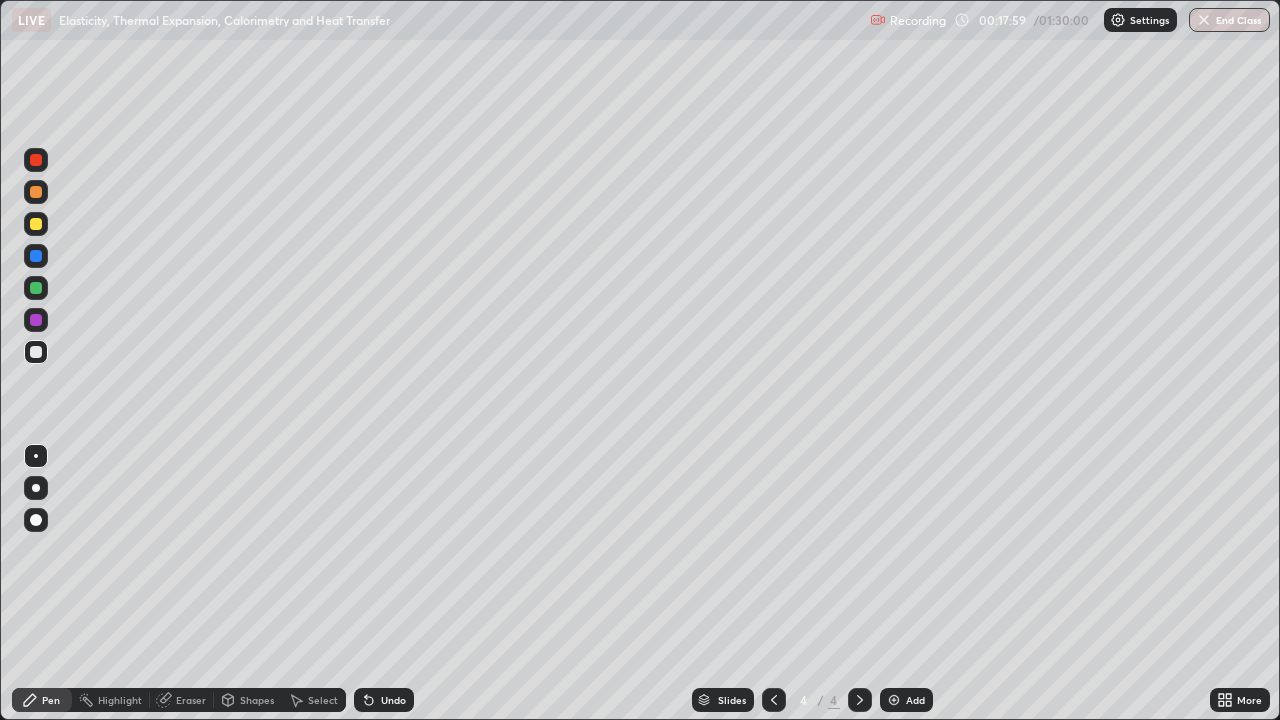 click 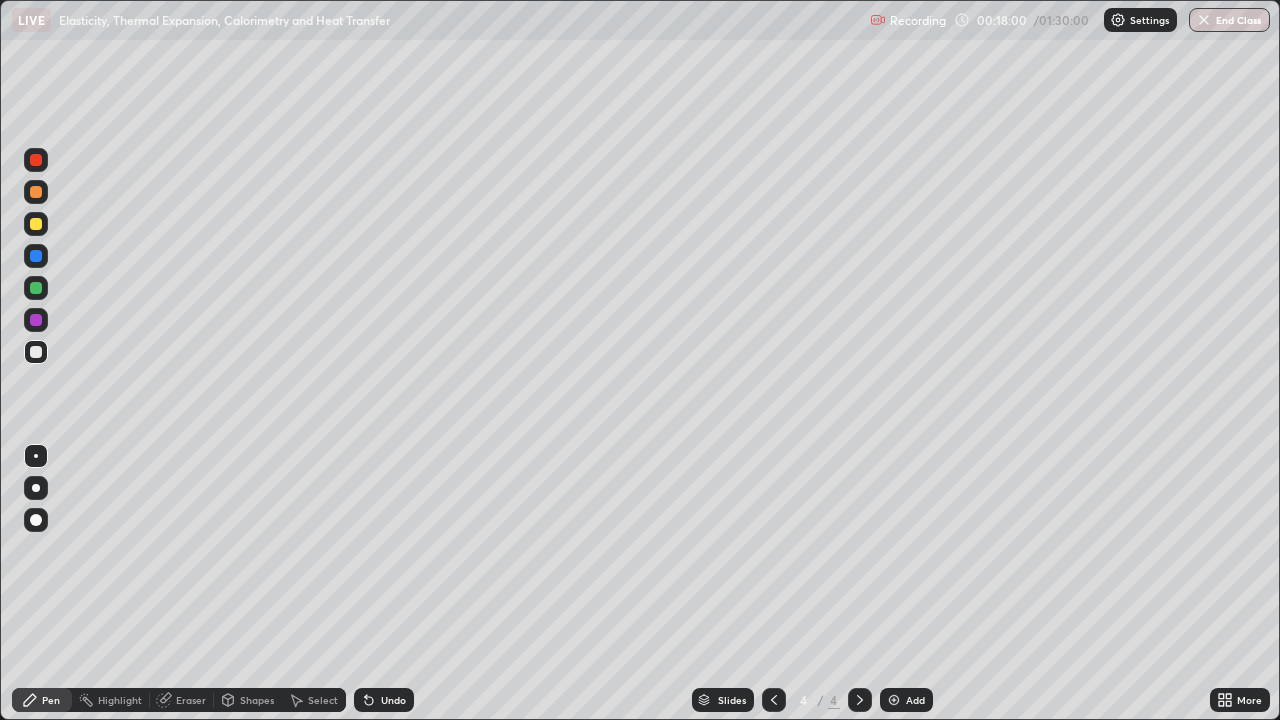 click on "Add" at bounding box center [906, 700] 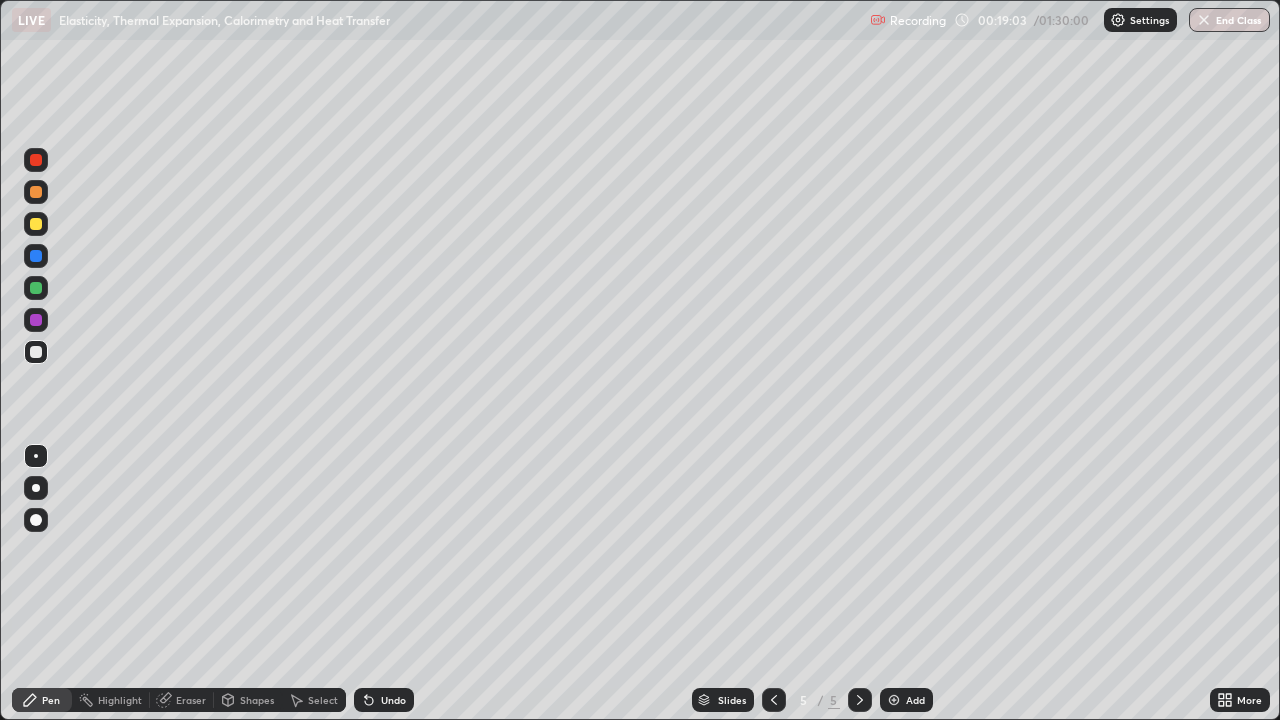 click at bounding box center (36, 224) 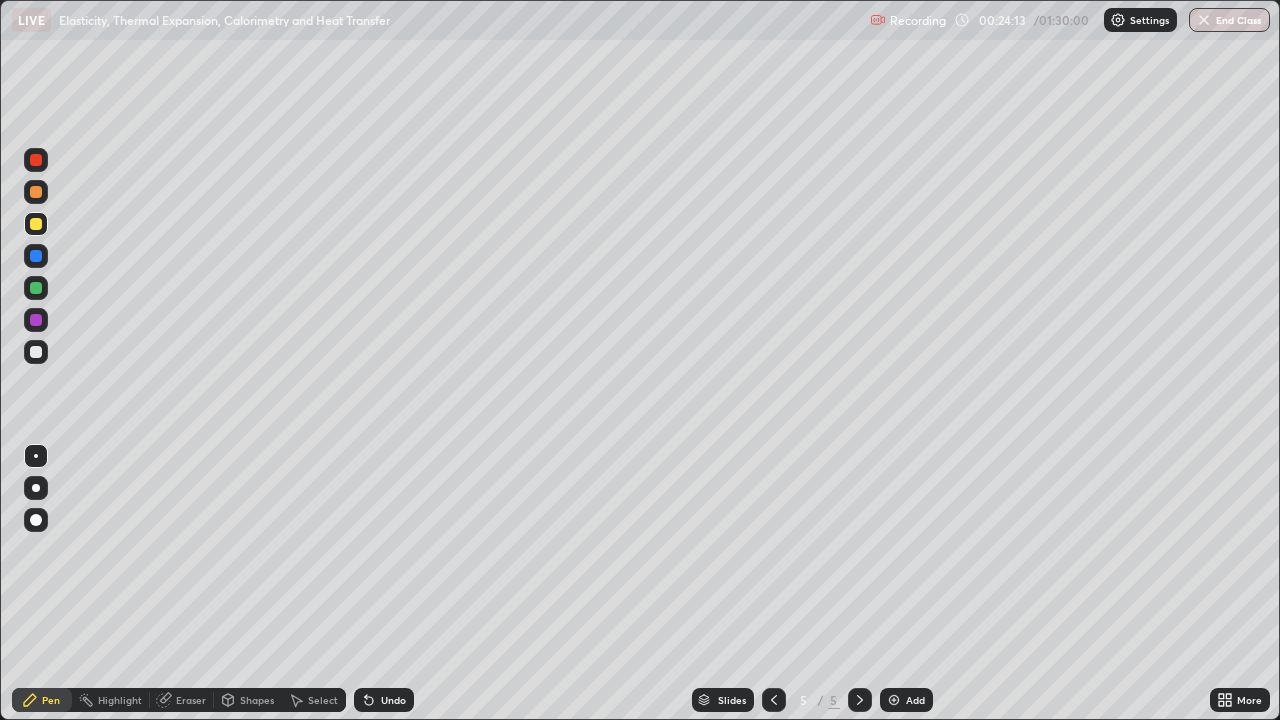click at bounding box center (36, 352) 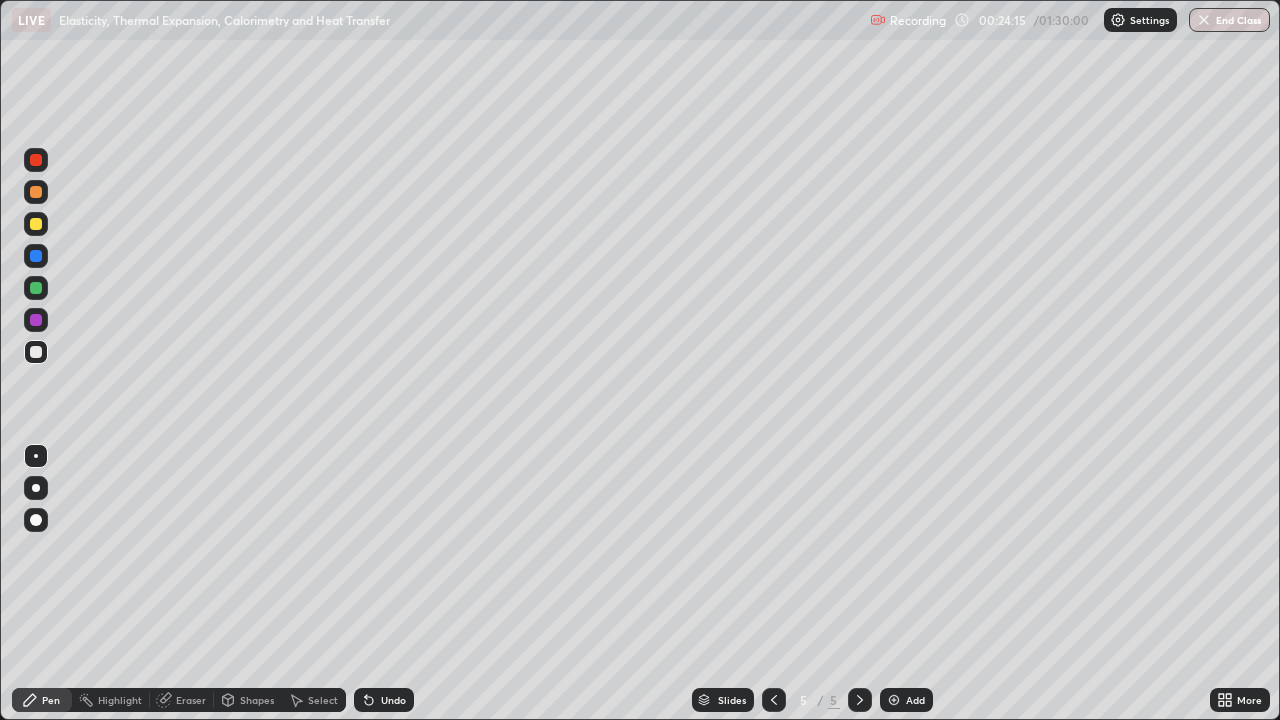 click 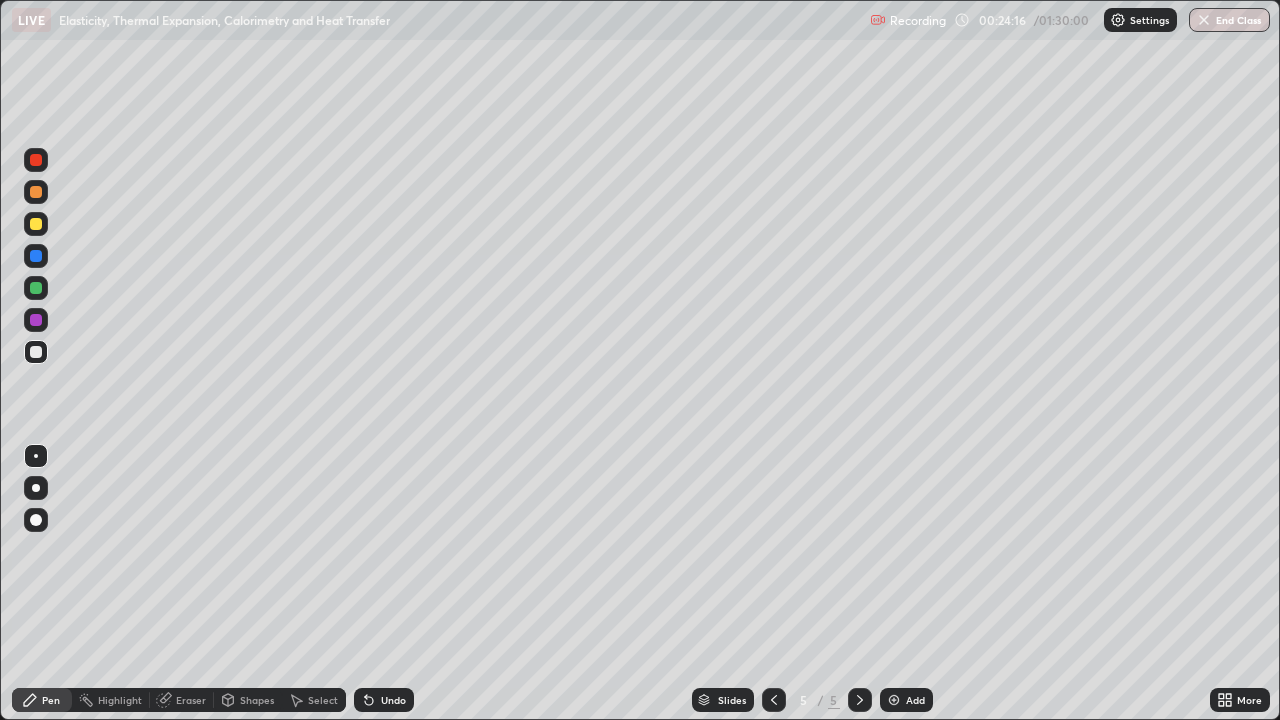 click on "Add" at bounding box center (906, 700) 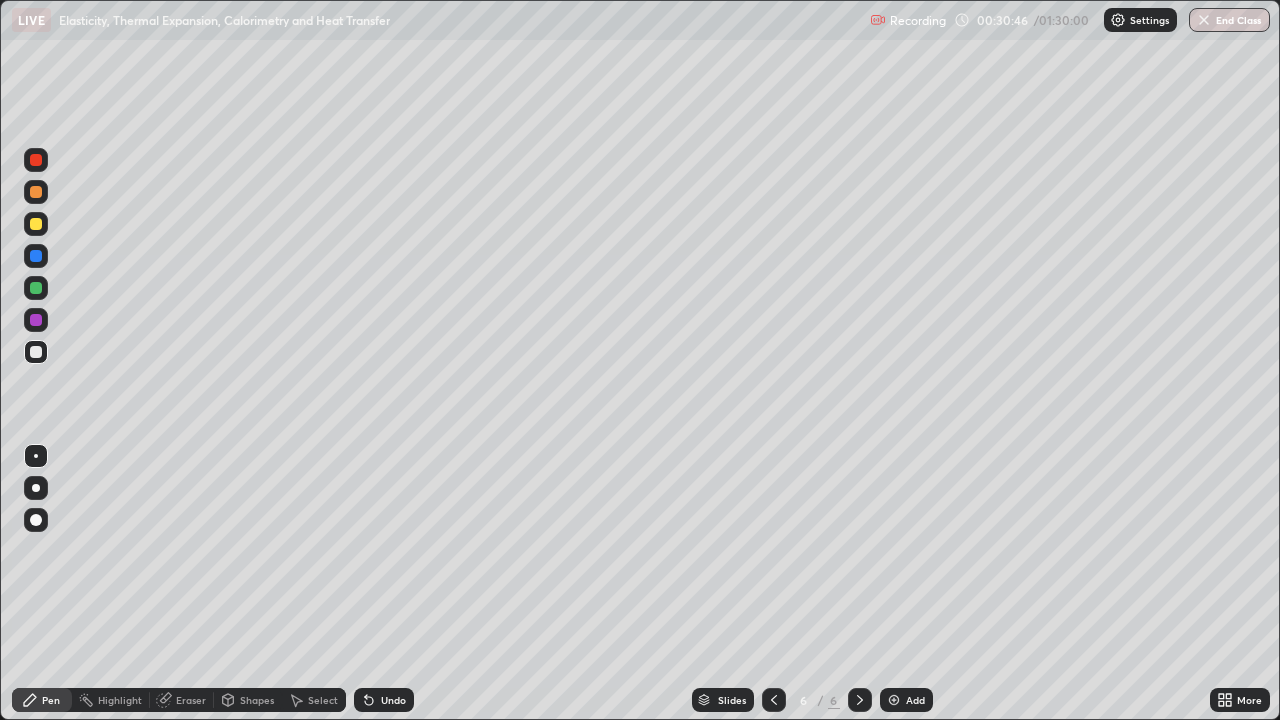 click 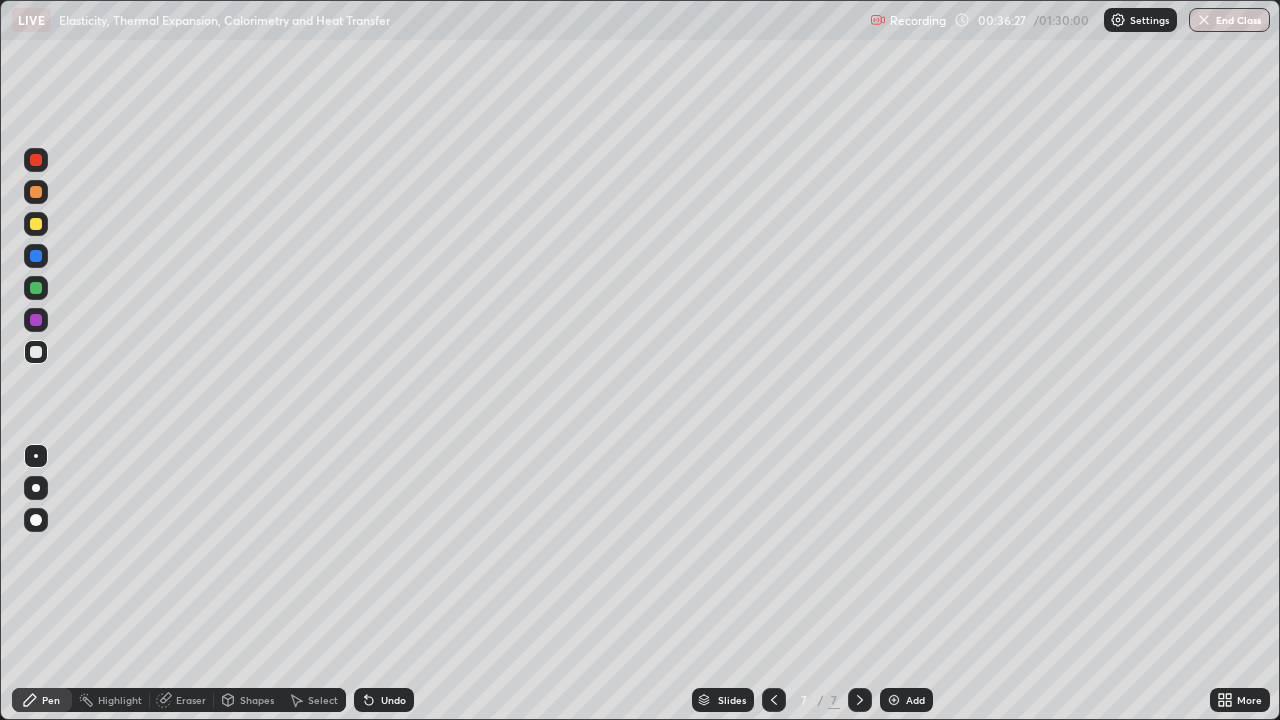 click 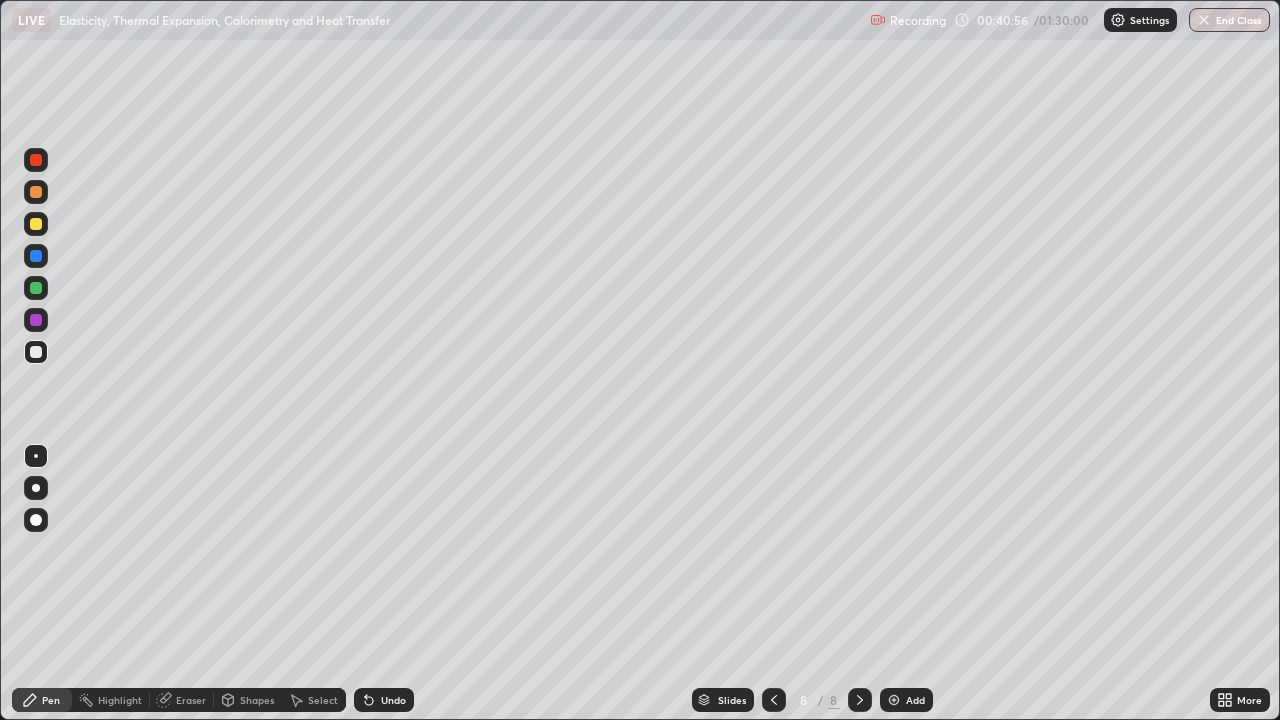 click at bounding box center [36, 256] 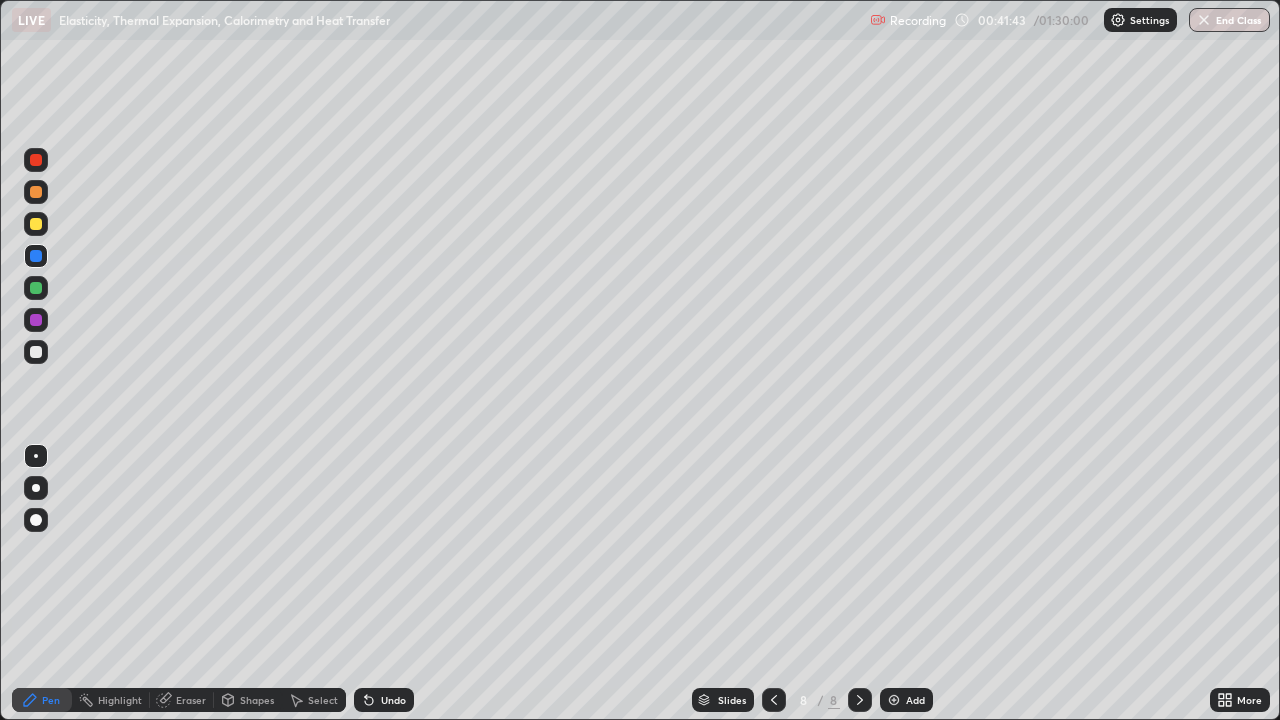 click on "Undo" at bounding box center (384, 700) 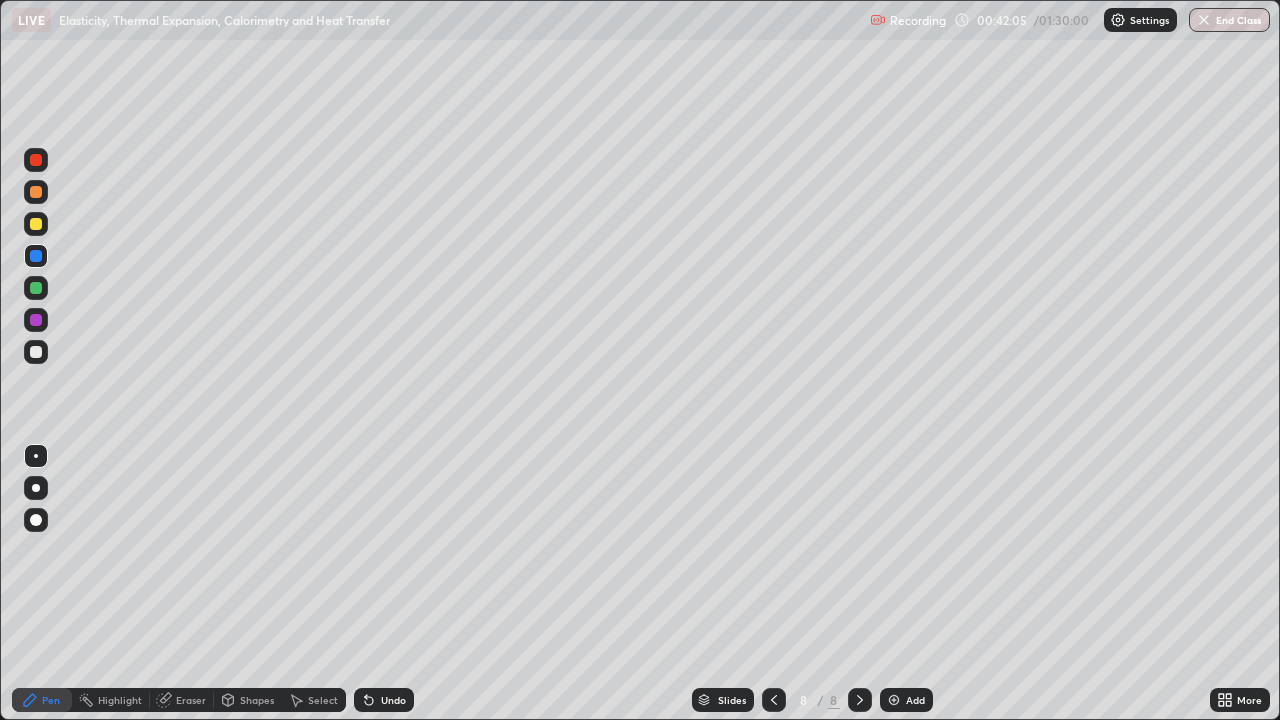 click at bounding box center (36, 288) 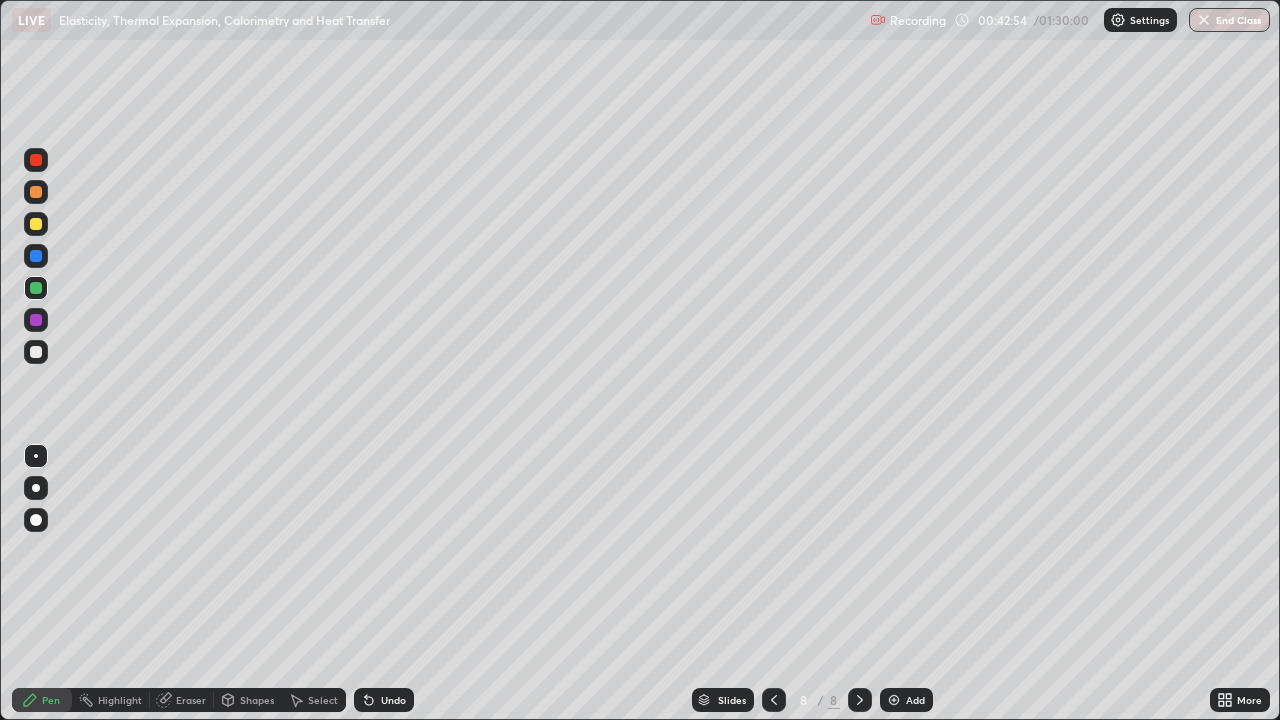 click at bounding box center (36, 352) 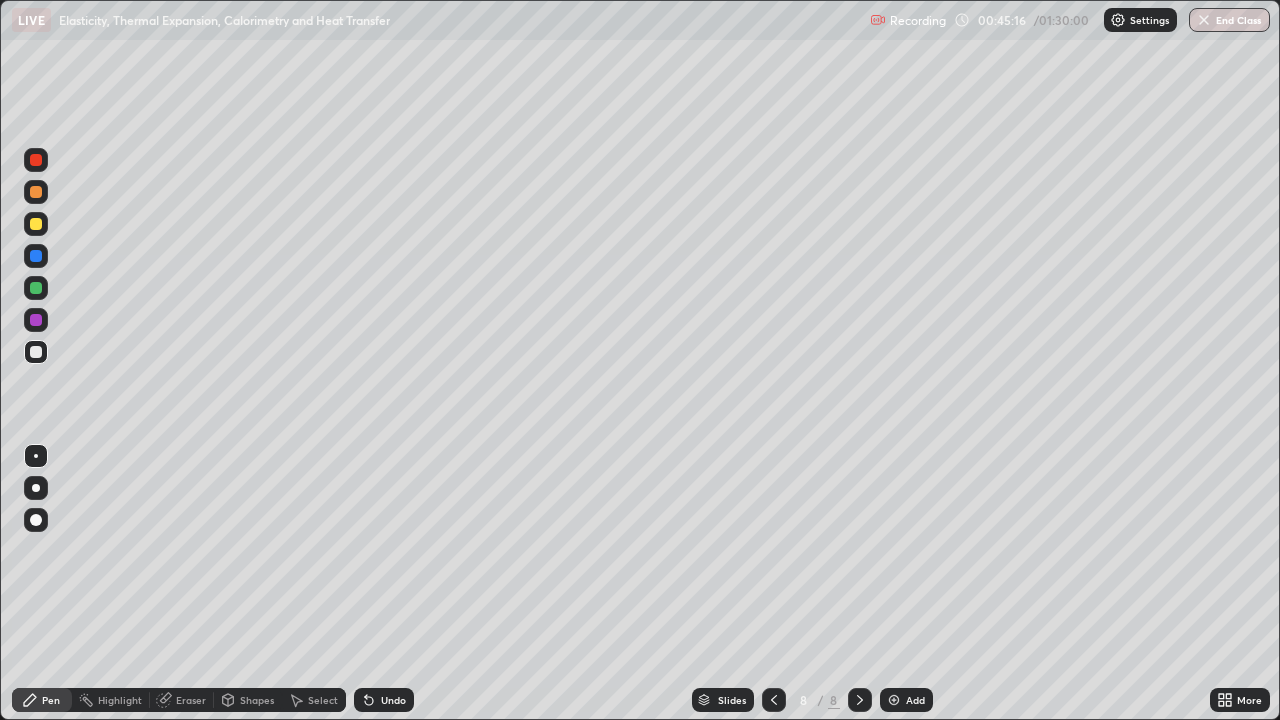 click 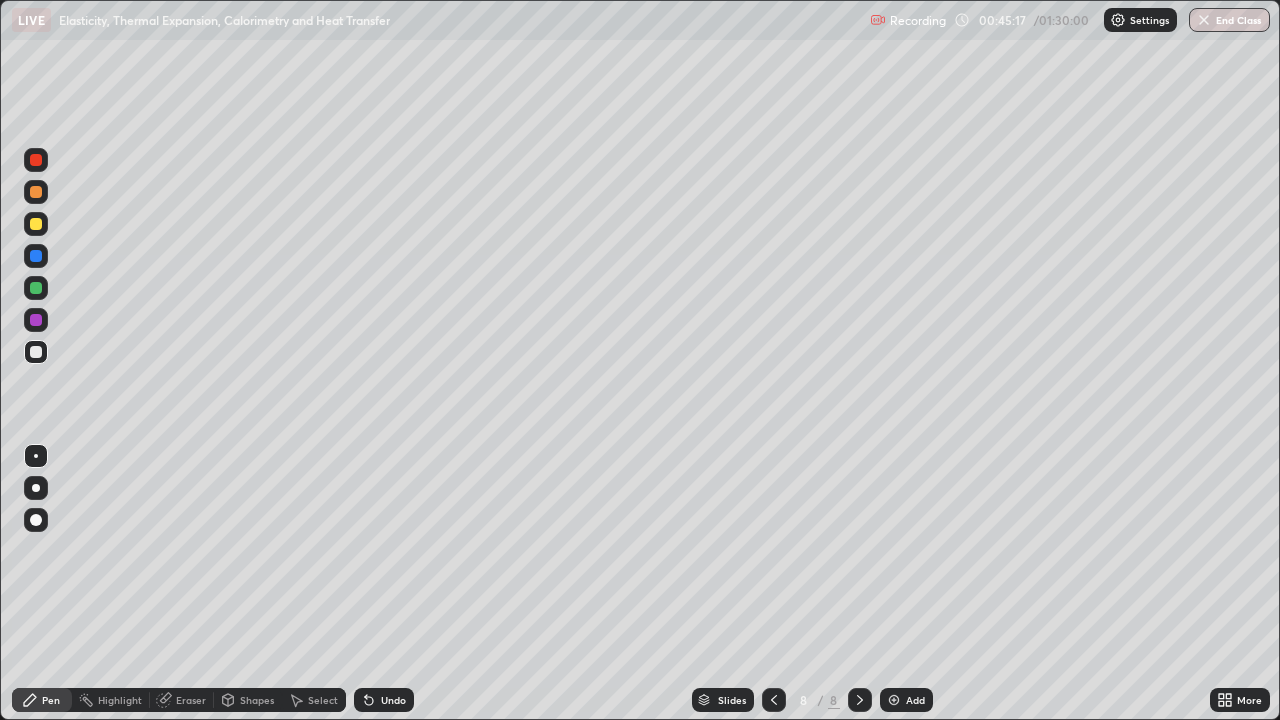 click at bounding box center [894, 700] 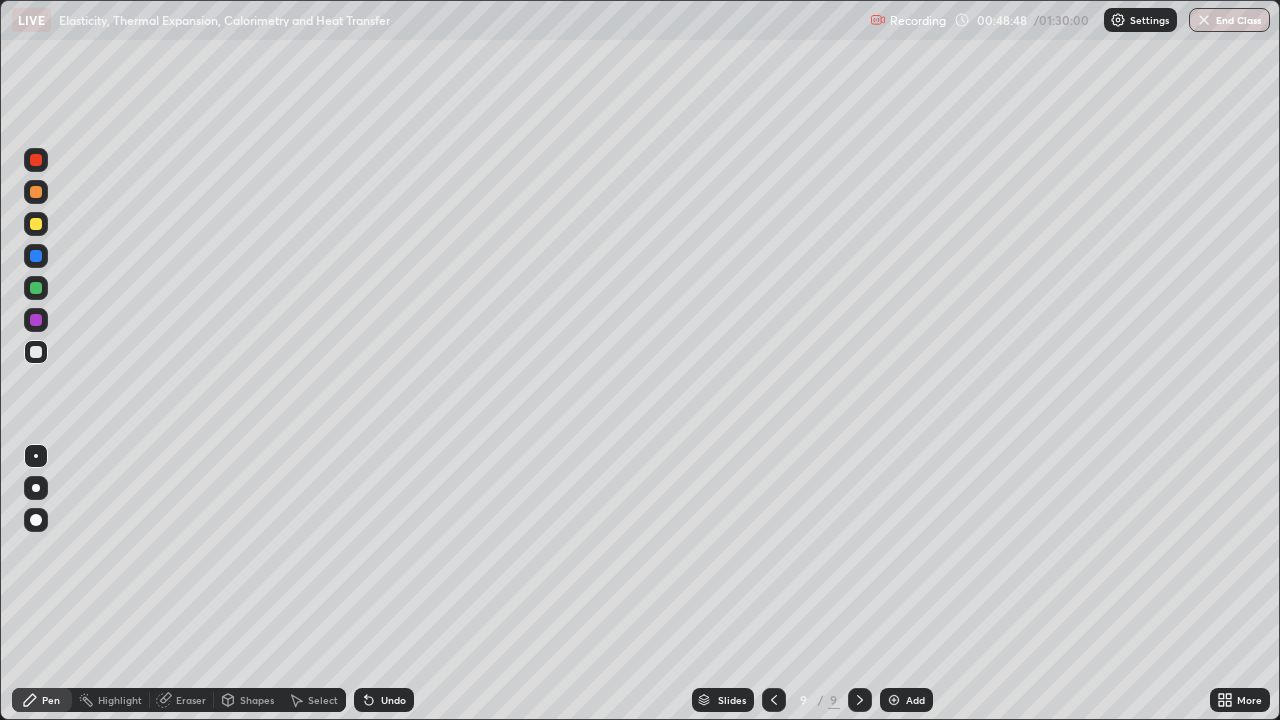click on "Add" at bounding box center (906, 700) 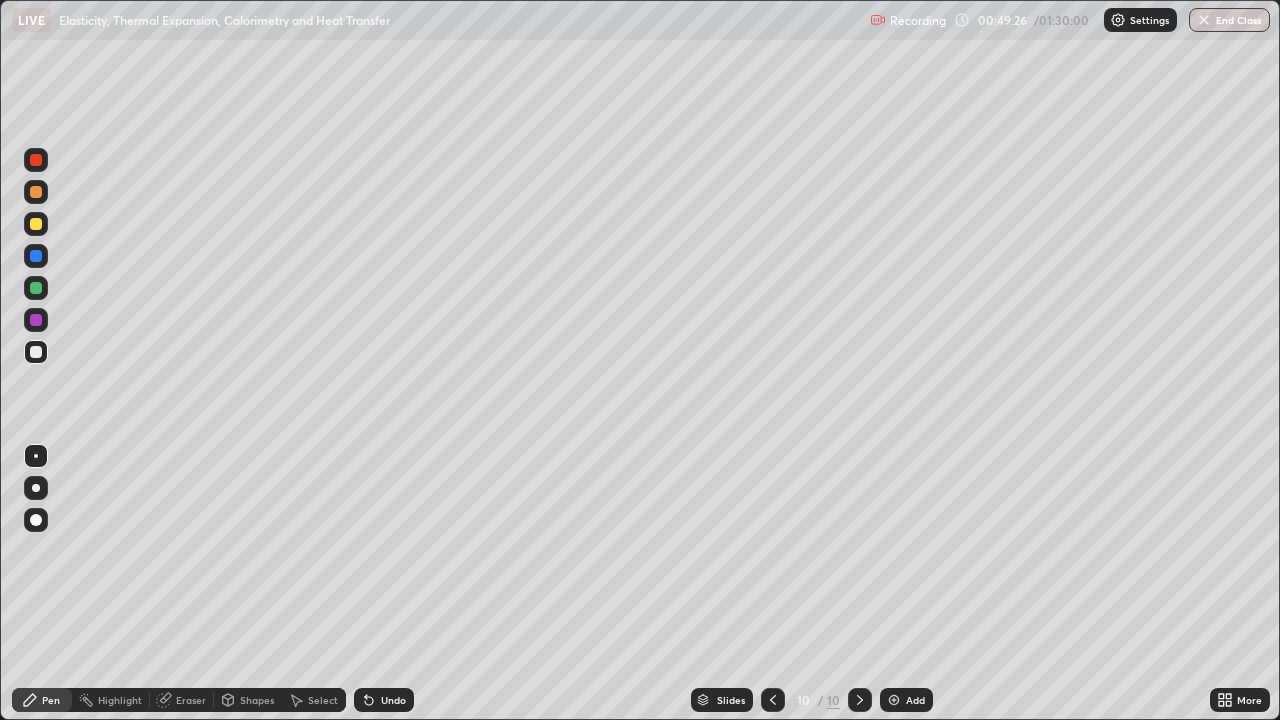 click on "Undo" at bounding box center (393, 700) 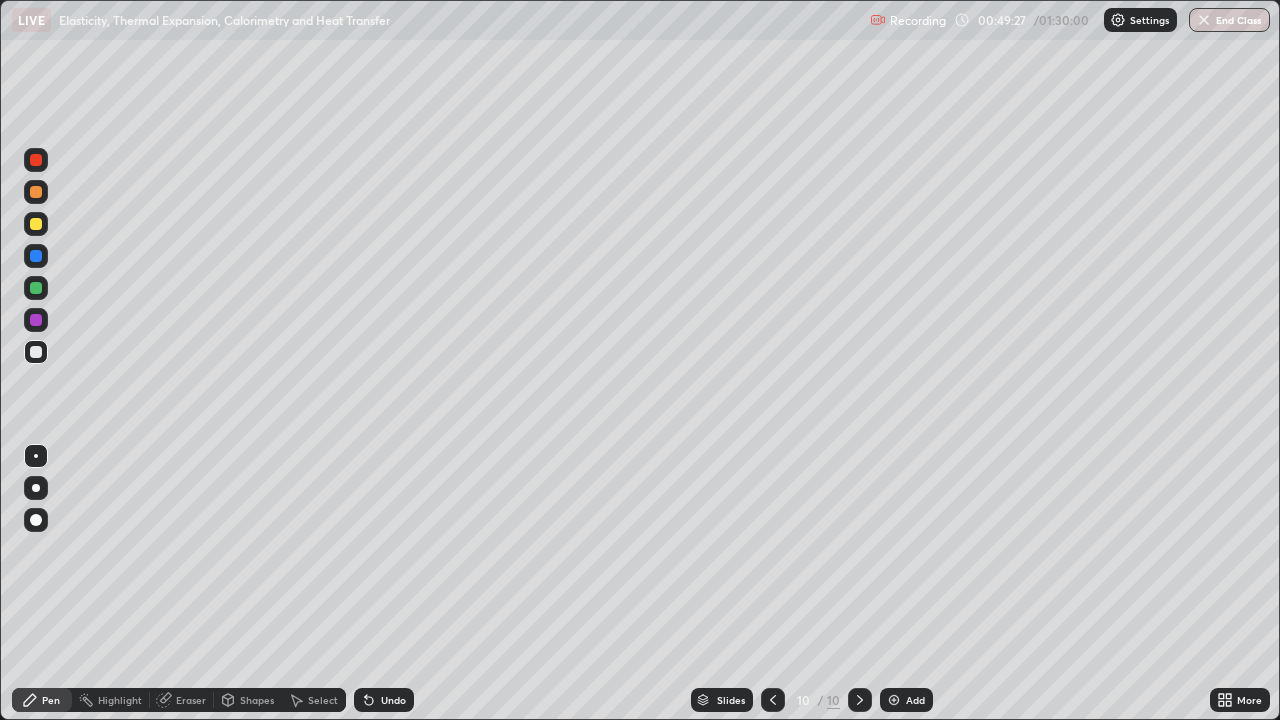 click 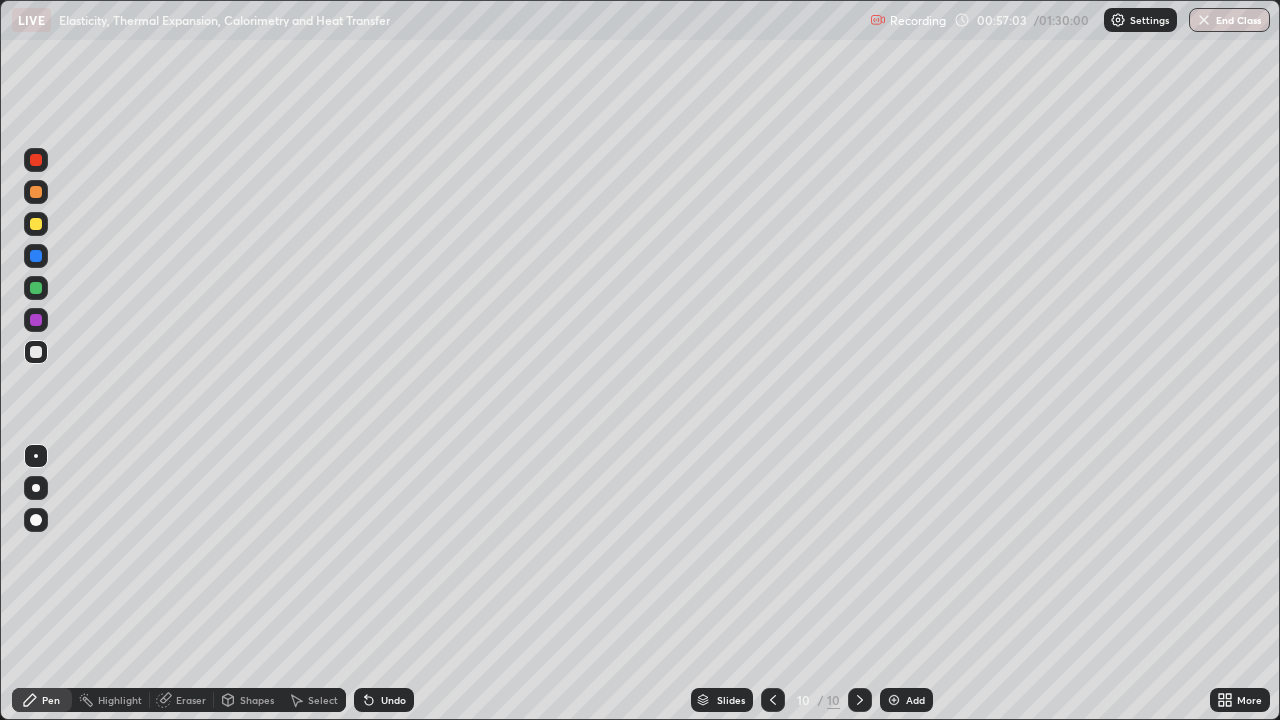 click 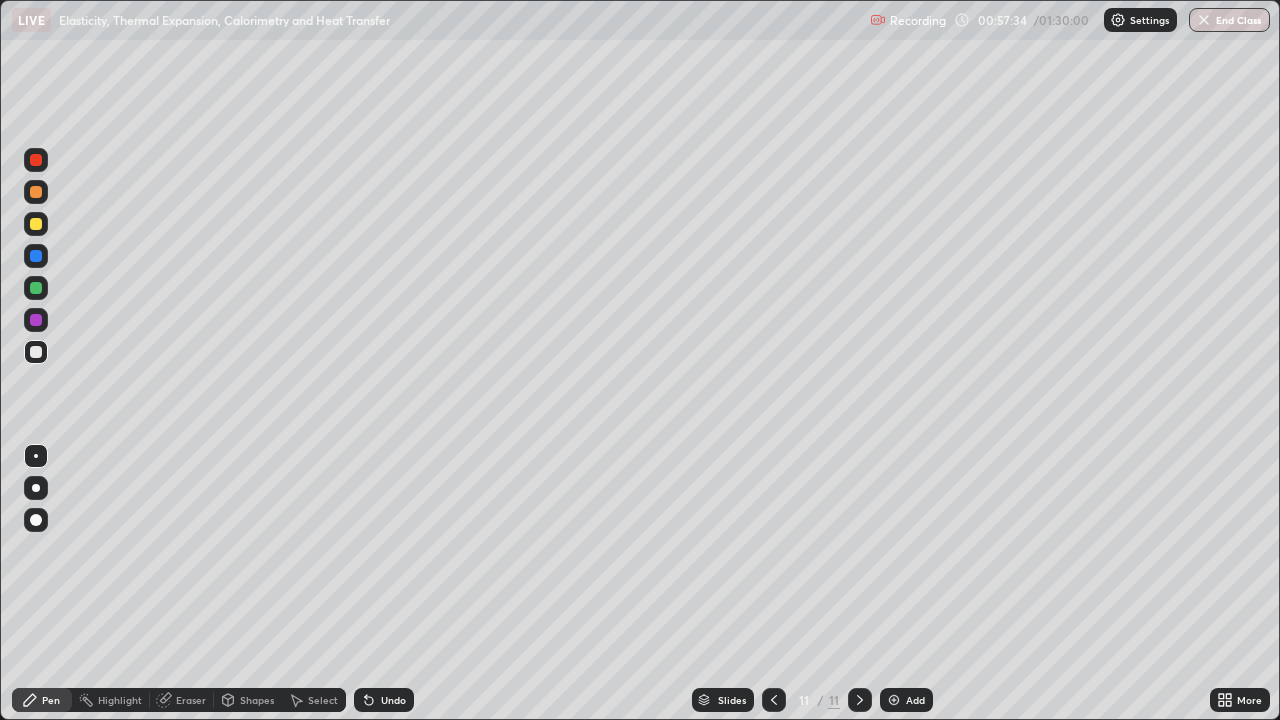 click at bounding box center [36, 224] 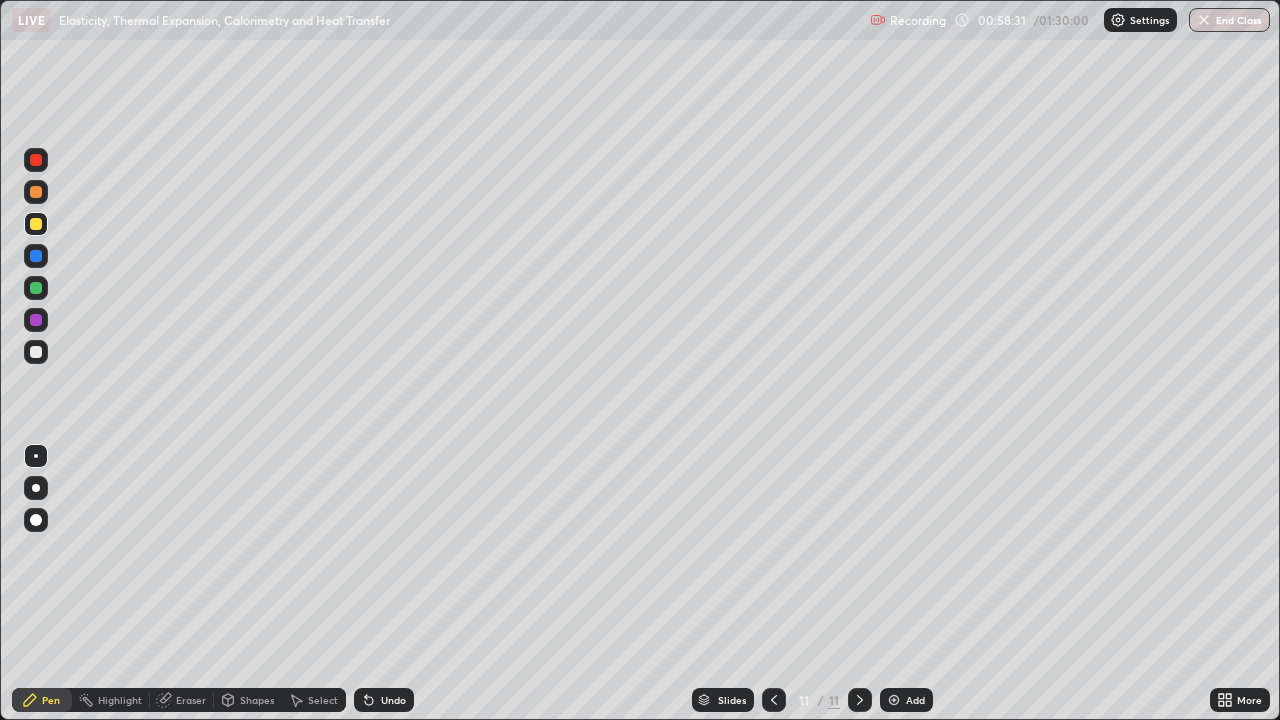 click on "Undo" at bounding box center (393, 700) 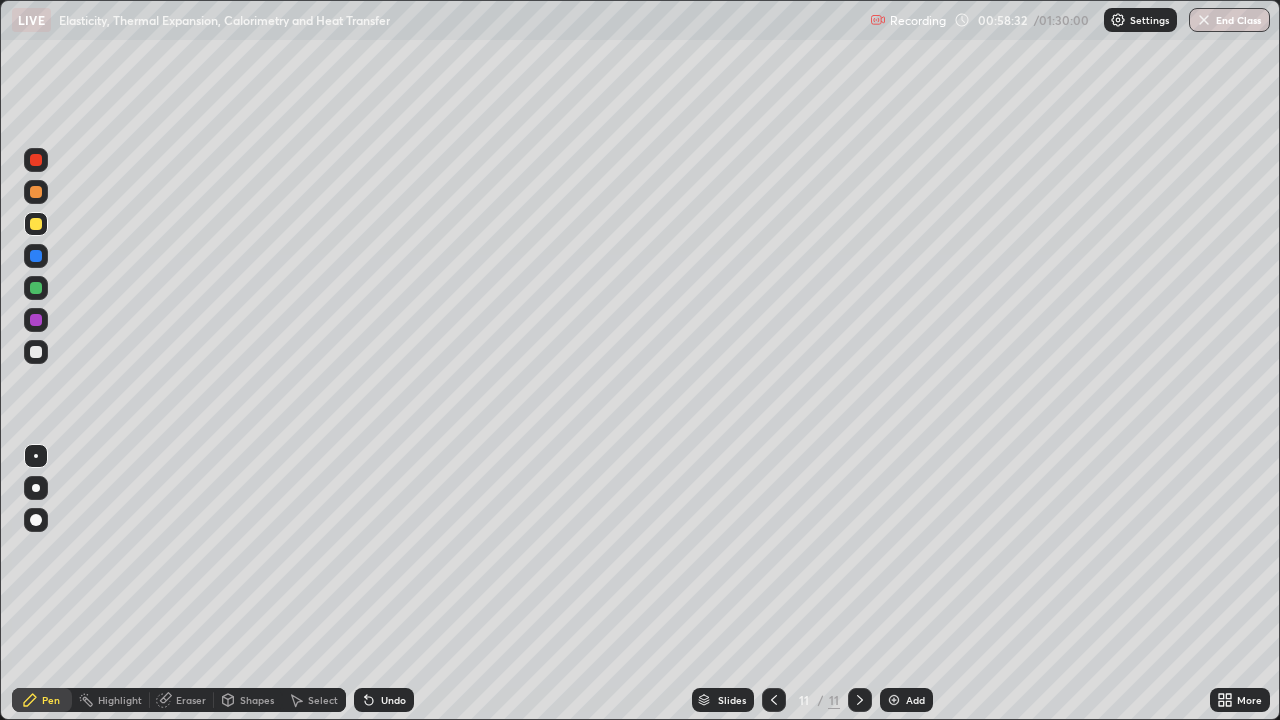 click on "Undo" at bounding box center [393, 700] 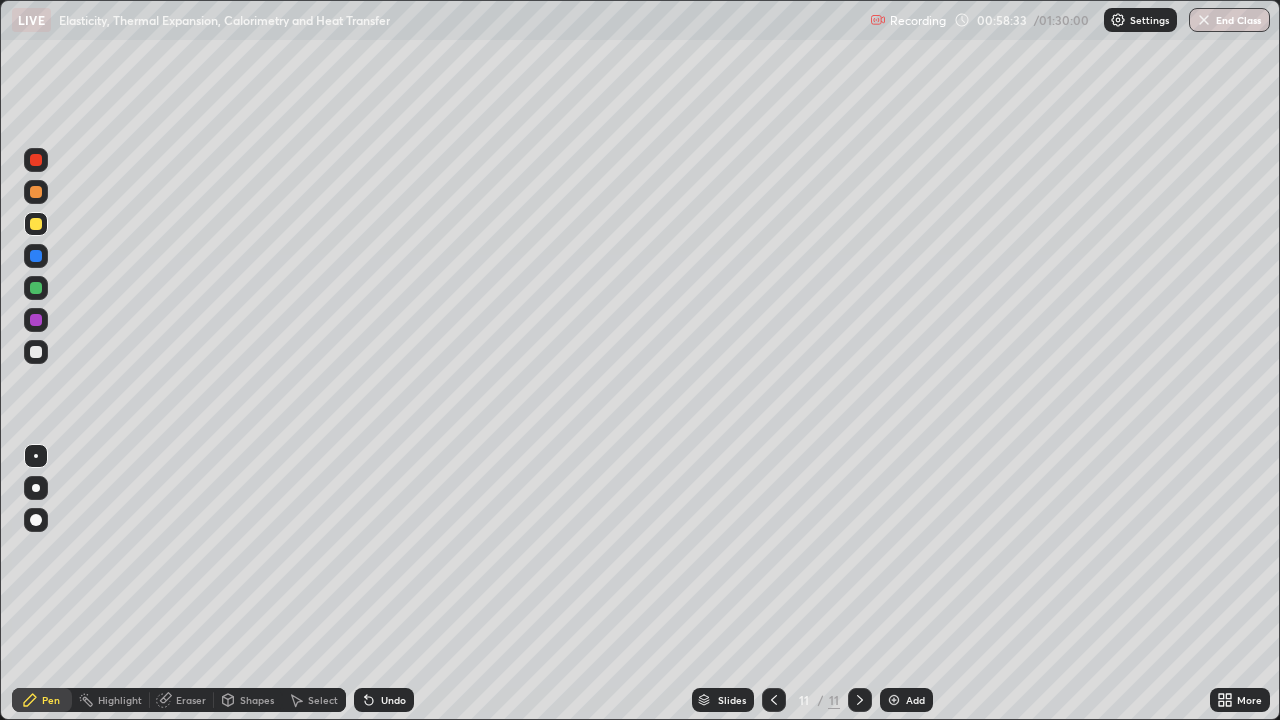 click on "Undo" at bounding box center [393, 700] 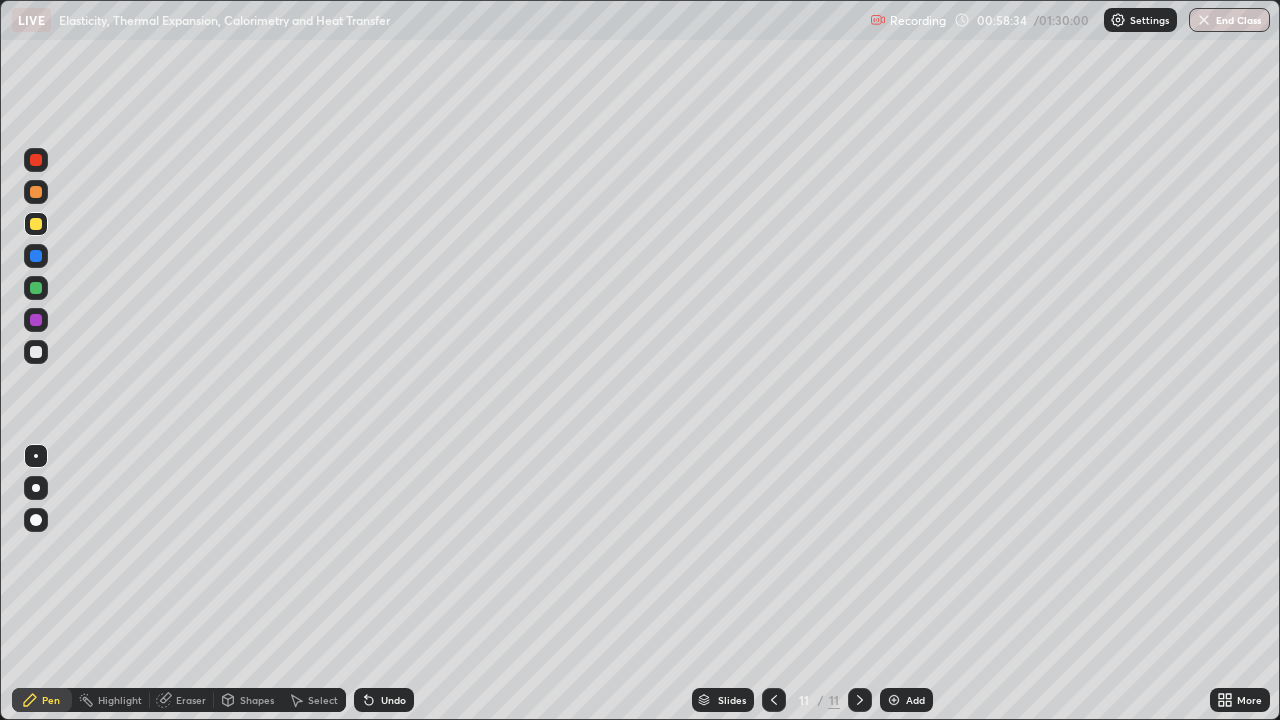 click on "Undo" at bounding box center (384, 700) 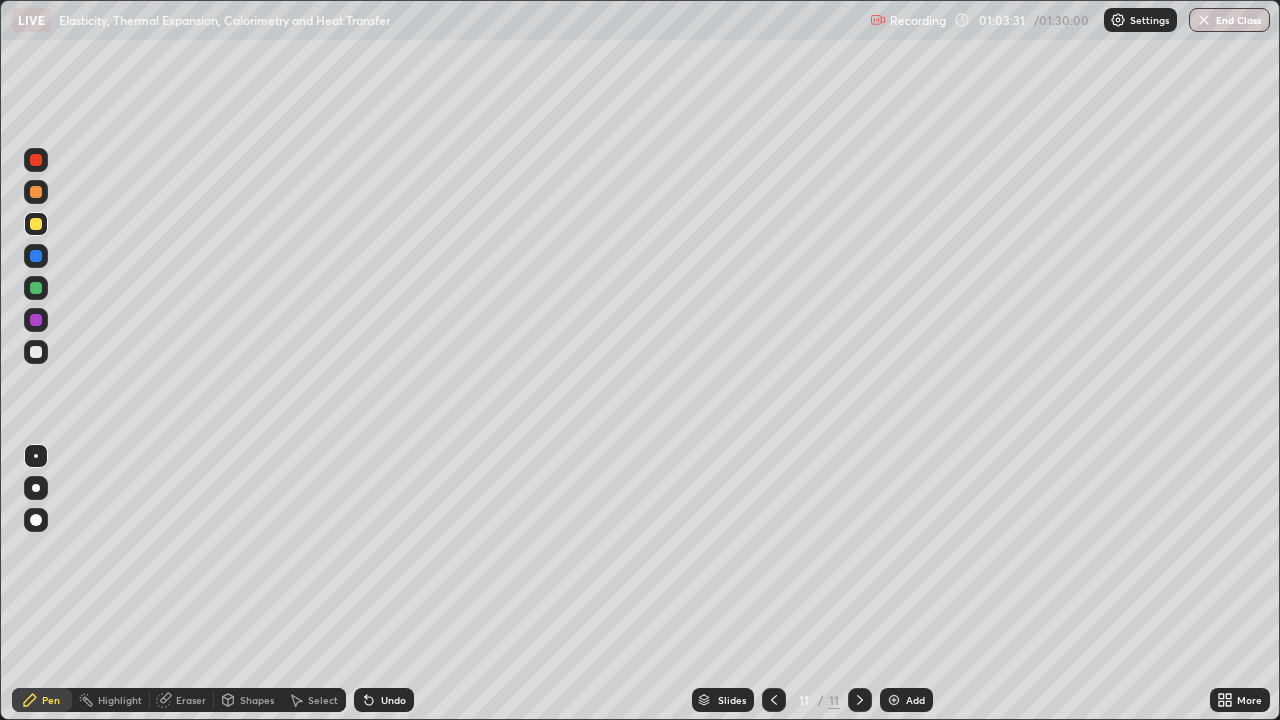click at bounding box center [36, 256] 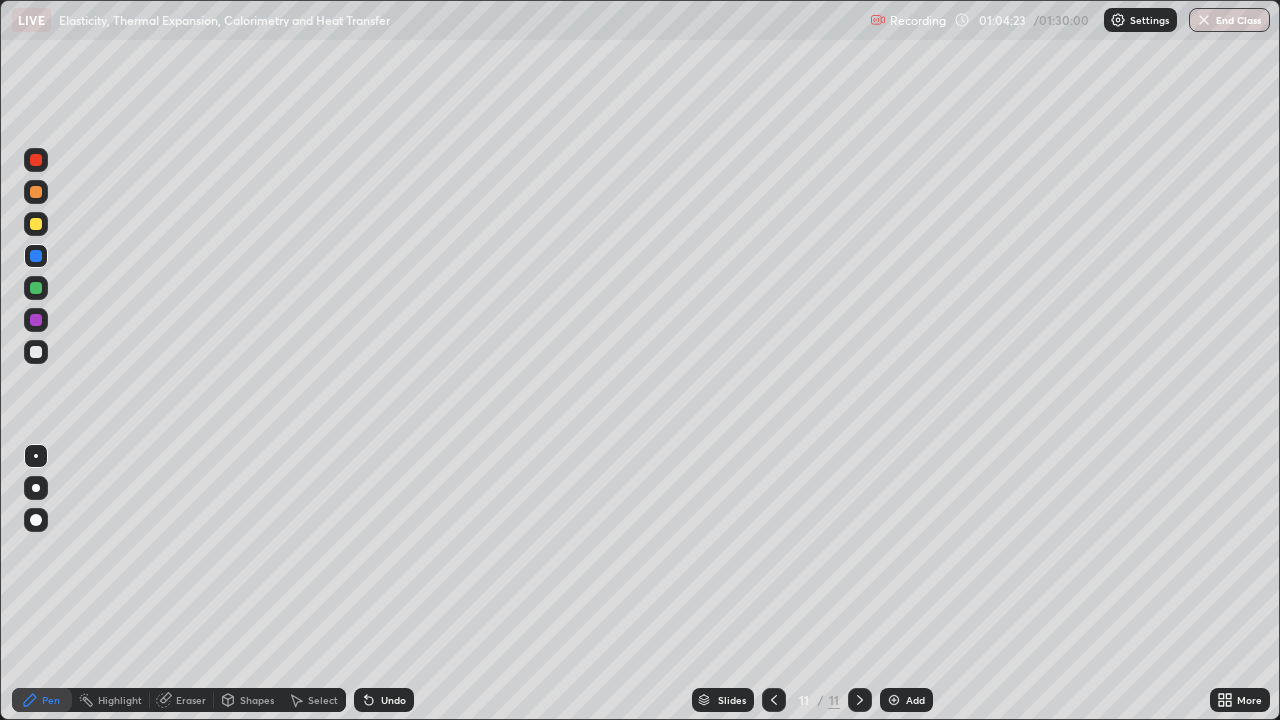 click on "Undo" at bounding box center (384, 700) 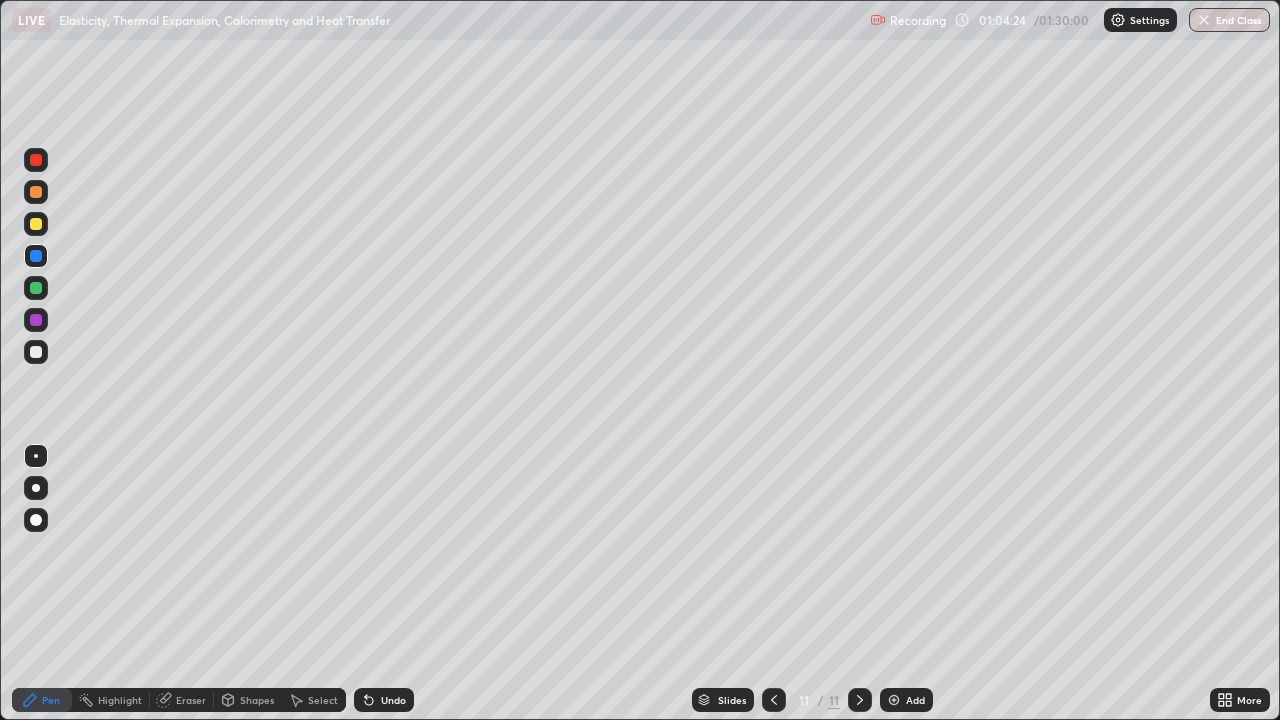 click on "Undo" at bounding box center [384, 700] 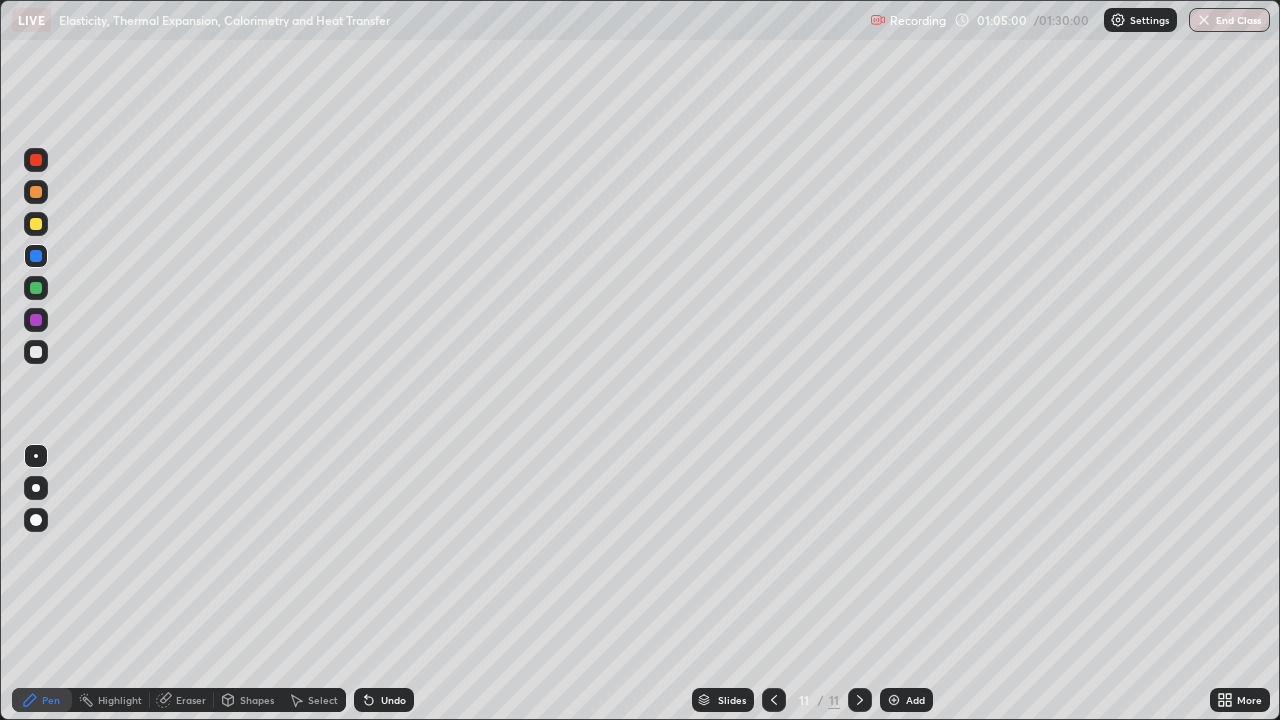 click on "Undo" at bounding box center (384, 700) 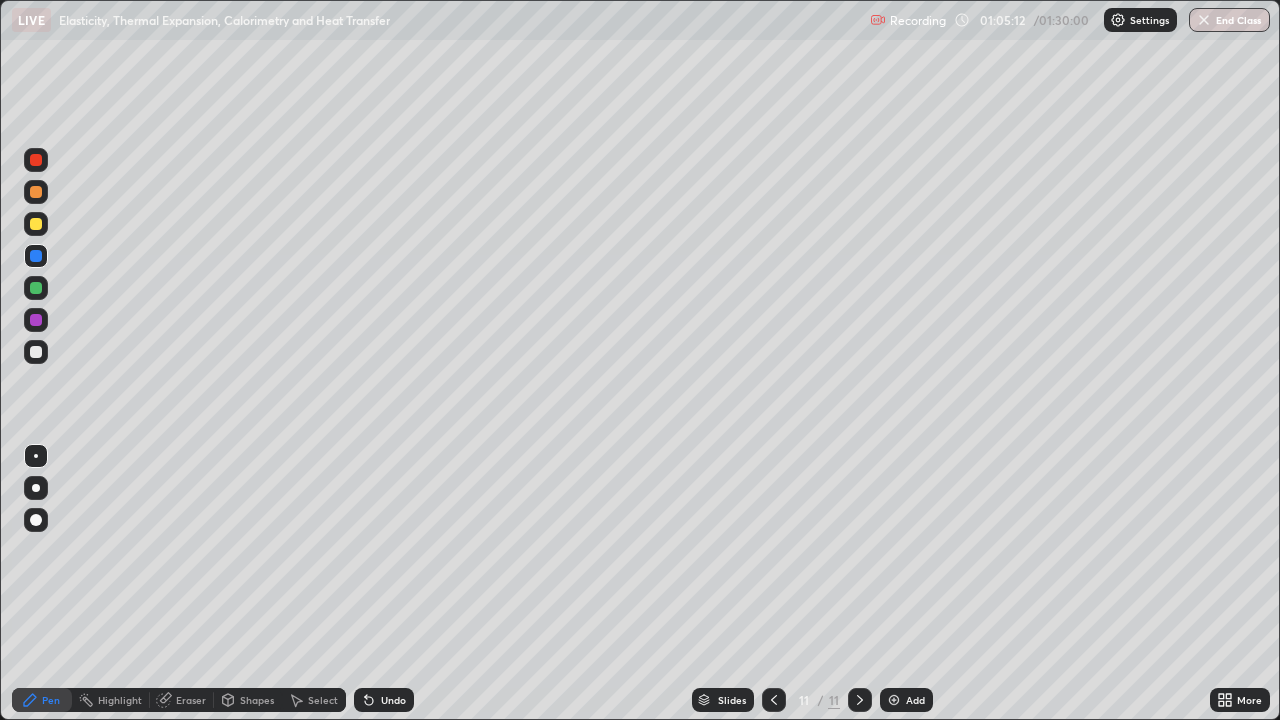 click at bounding box center [36, 224] 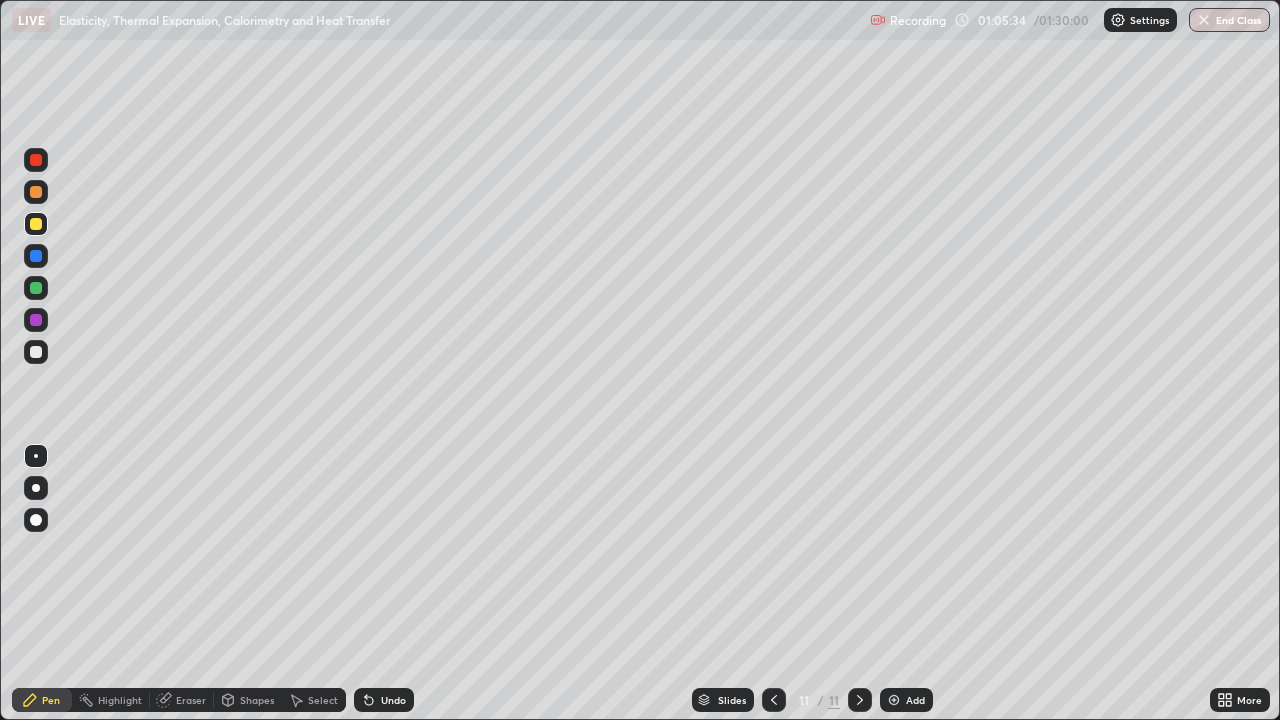 click on "Undo" at bounding box center [393, 700] 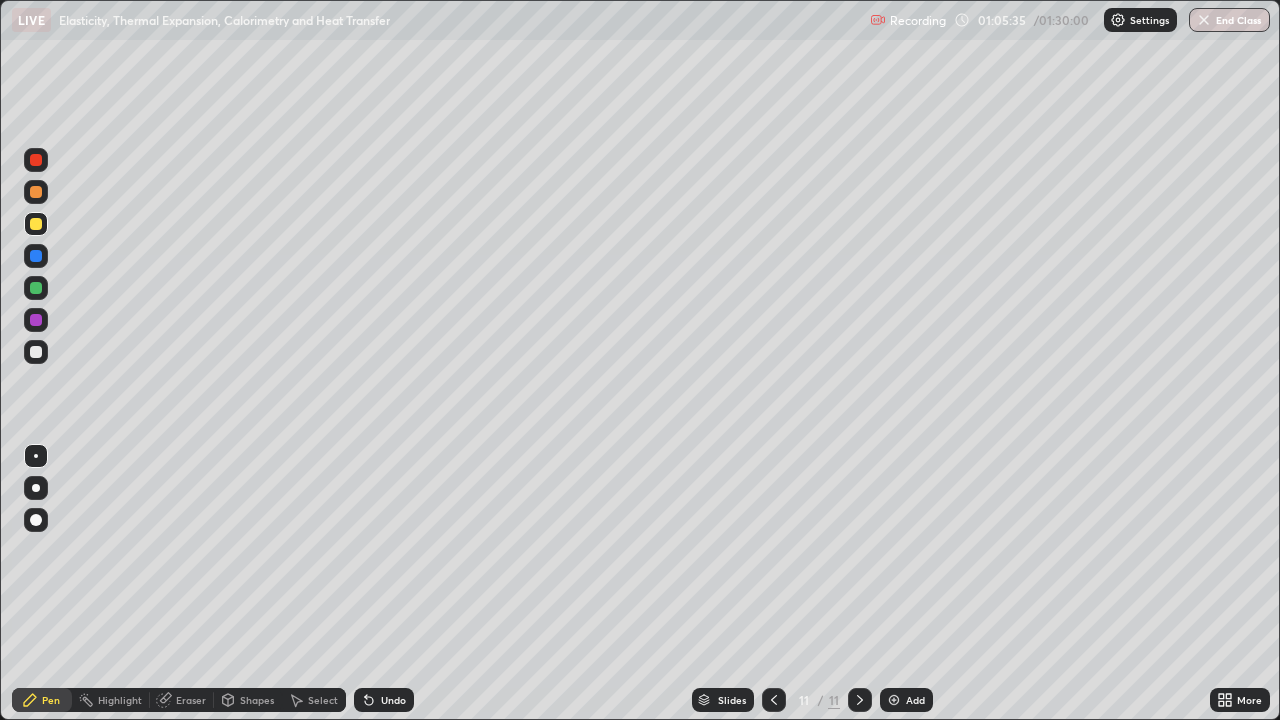 click on "Undo" at bounding box center [384, 700] 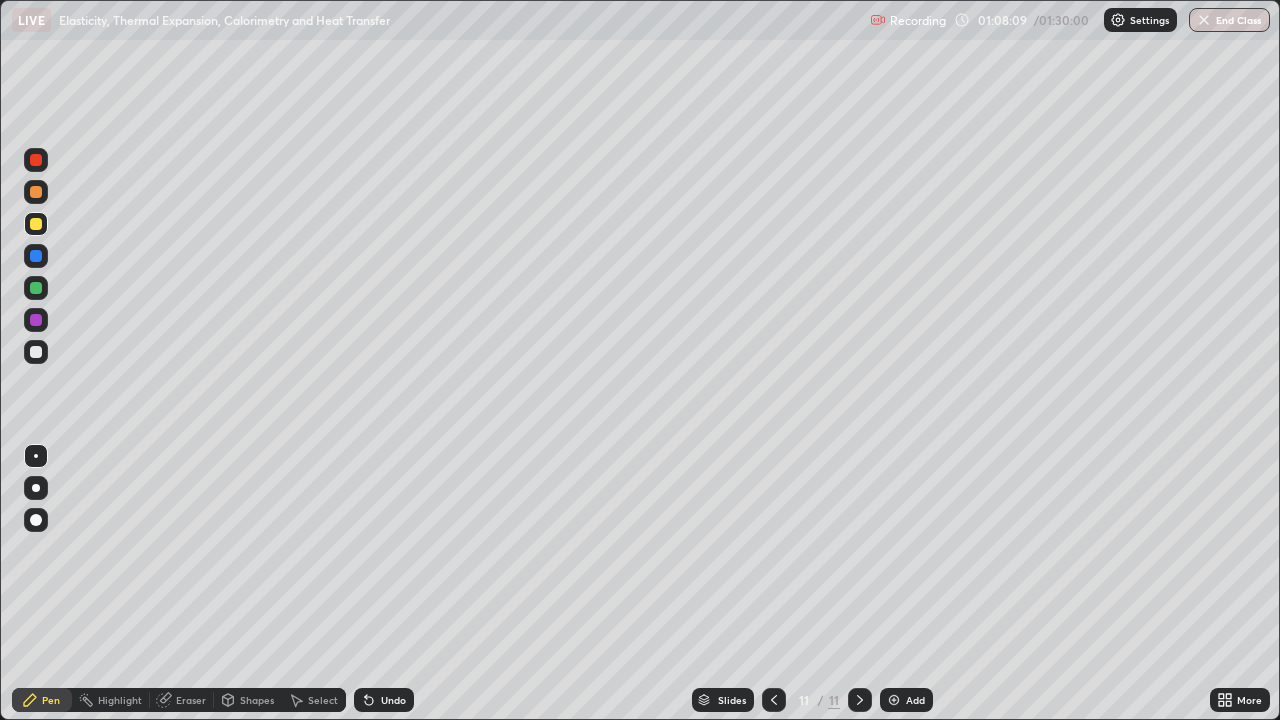 click on "Undo" at bounding box center [393, 700] 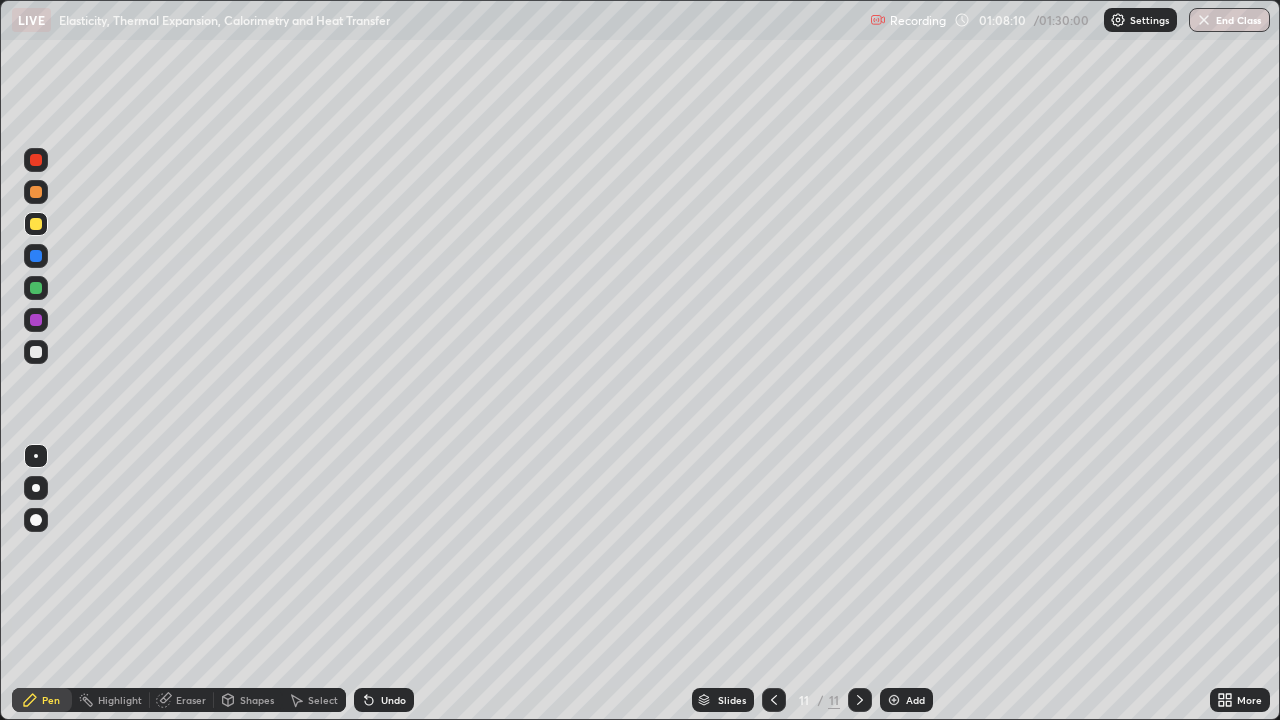 click on "Undo" at bounding box center (393, 700) 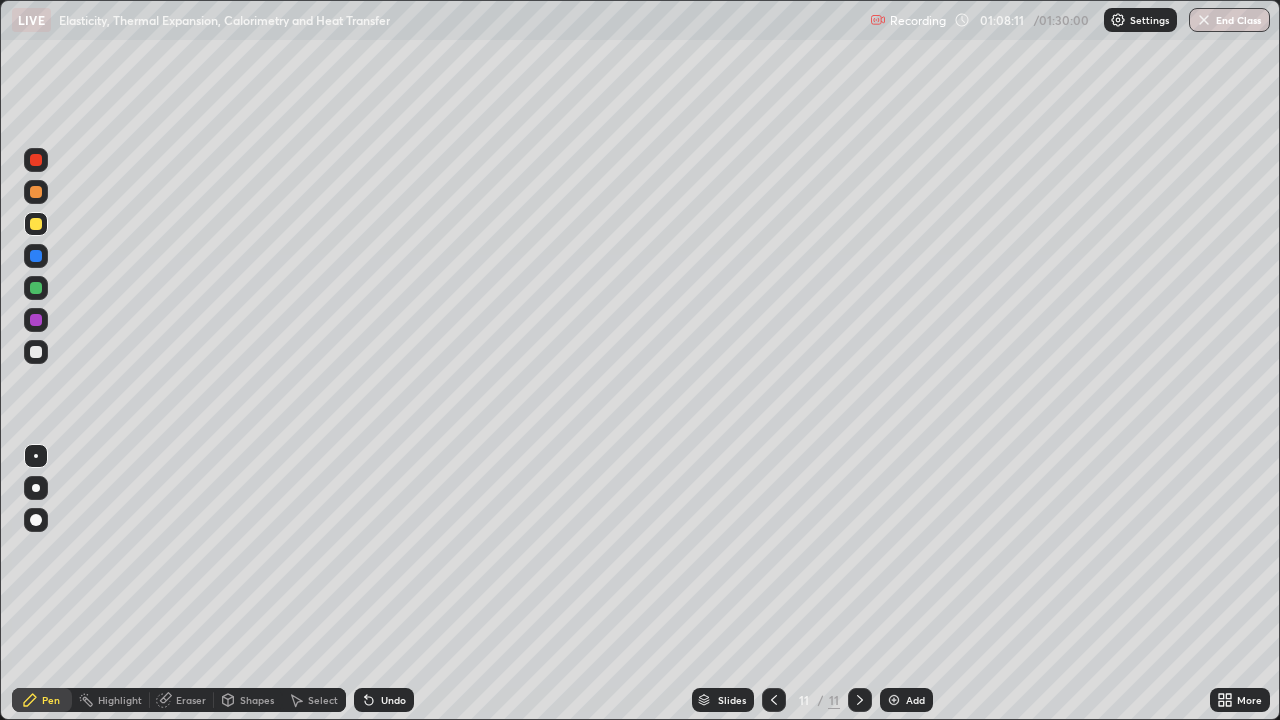 click on "Undo" at bounding box center (393, 700) 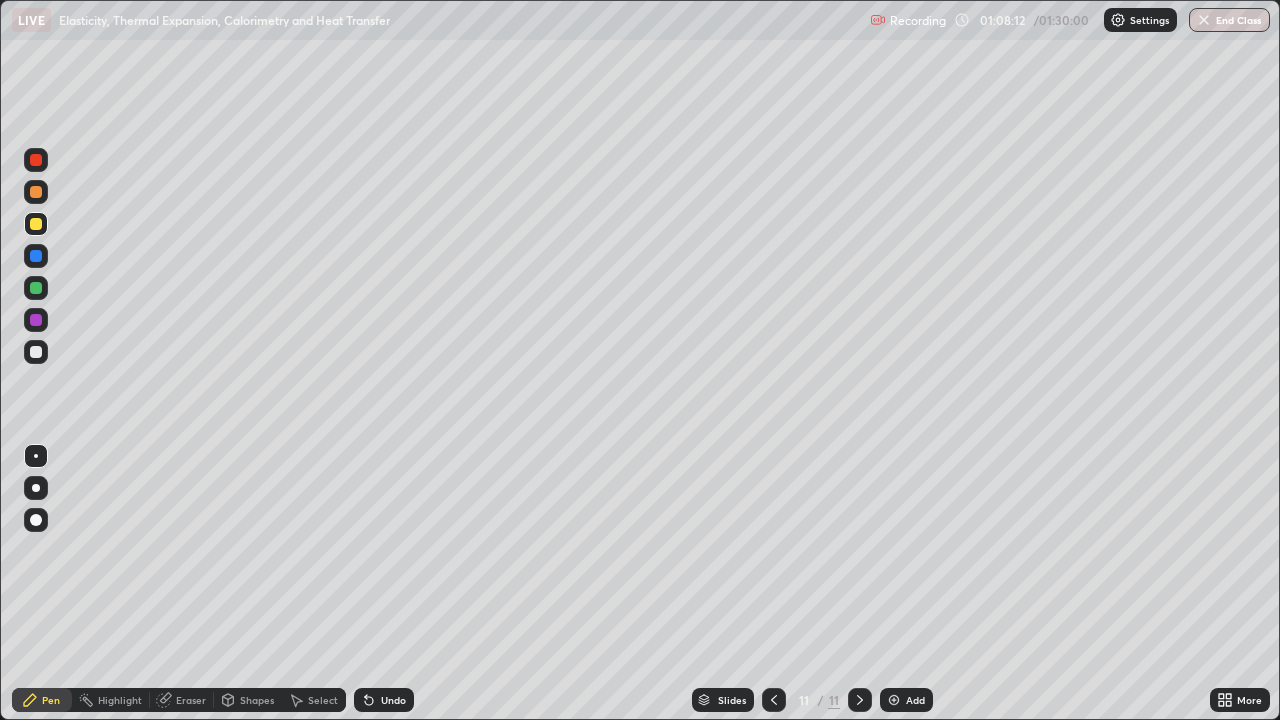 click on "Undo" at bounding box center [393, 700] 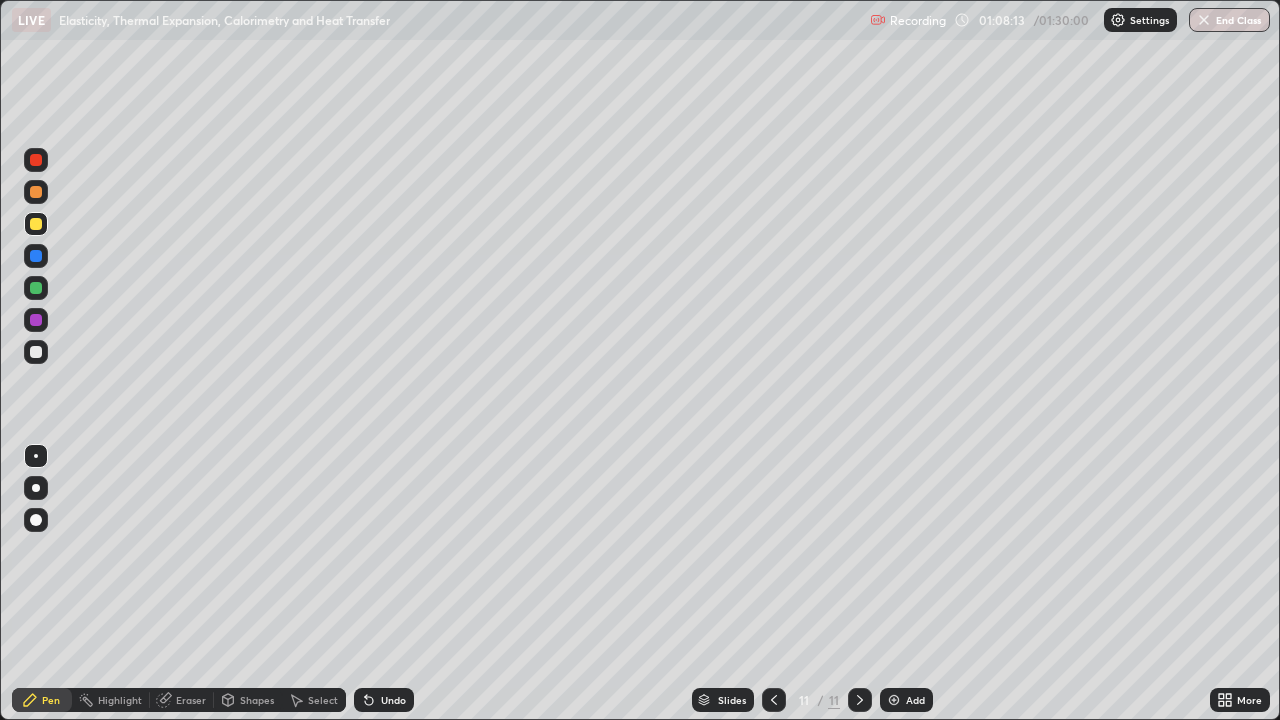 click on "Undo" at bounding box center (393, 700) 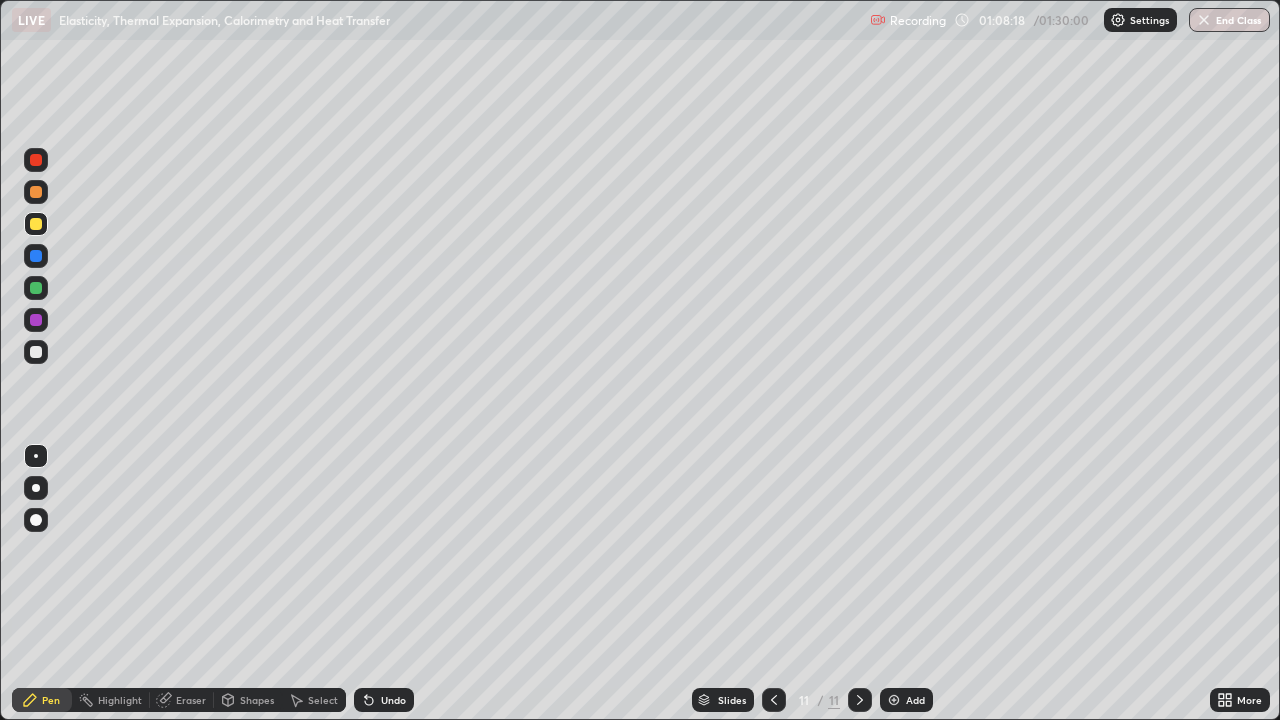 click on "Eraser" at bounding box center [191, 700] 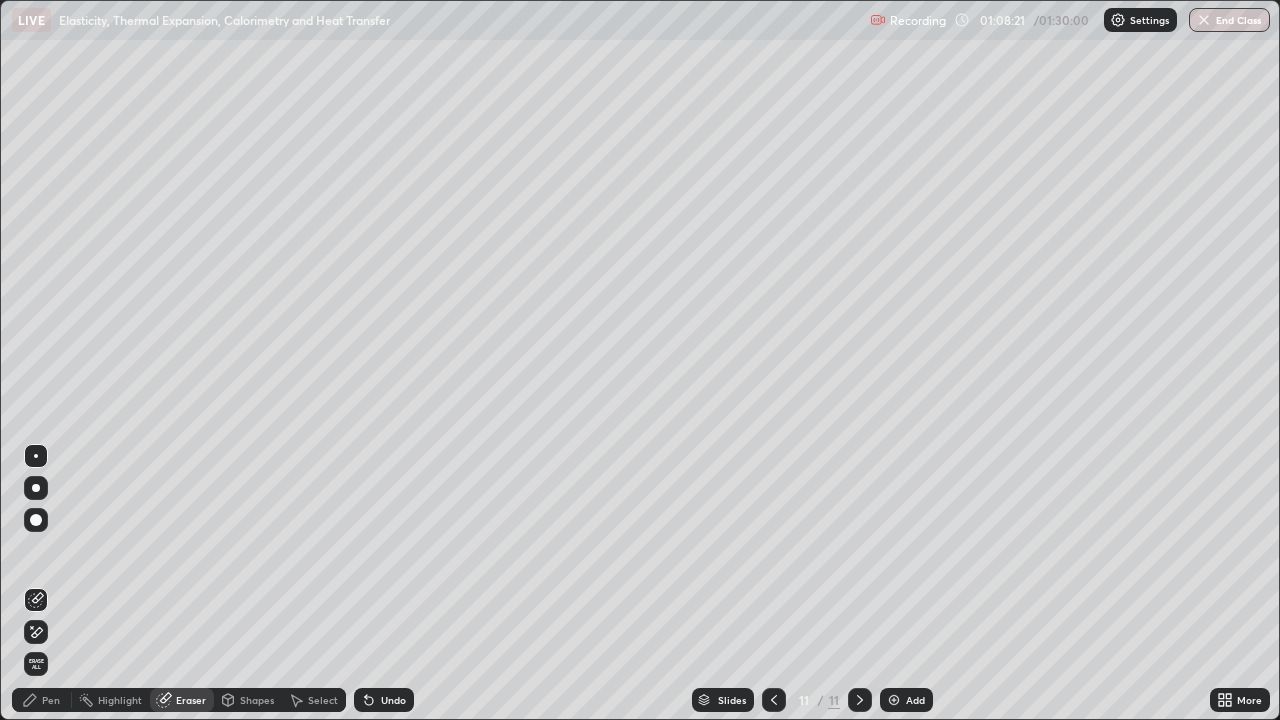 click on "Pen" at bounding box center (42, 700) 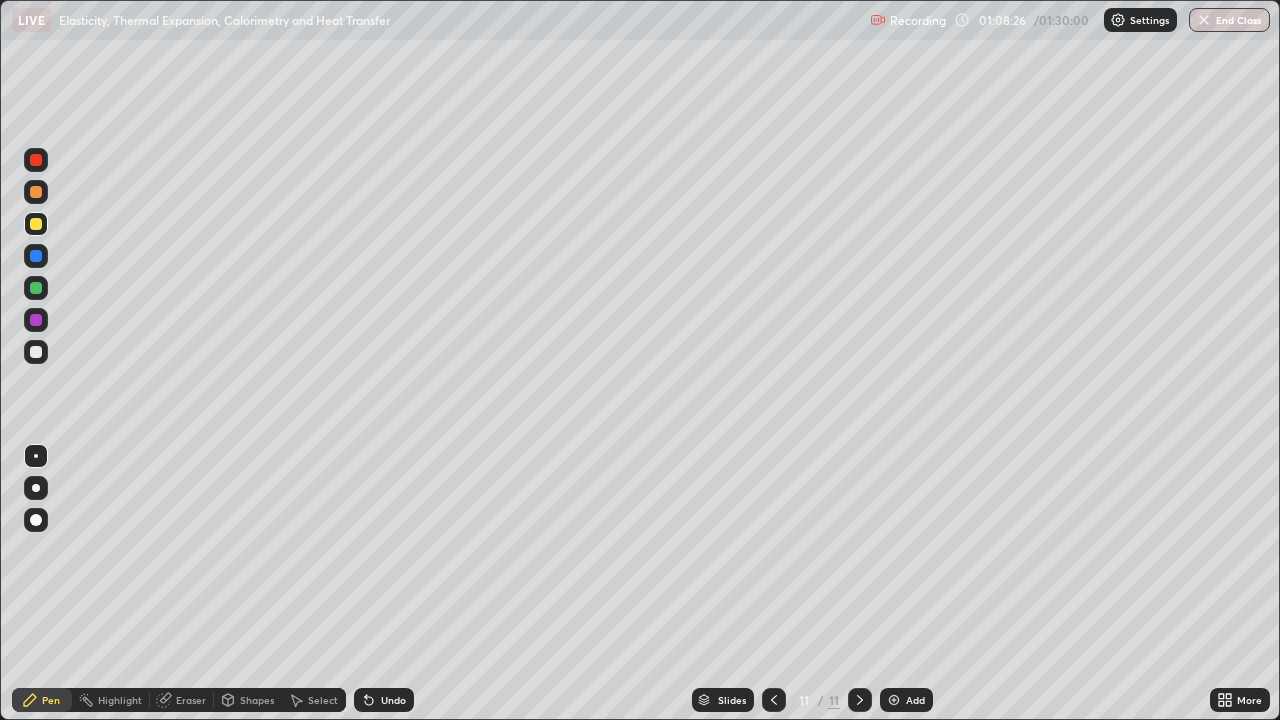click on "Eraser" at bounding box center [191, 700] 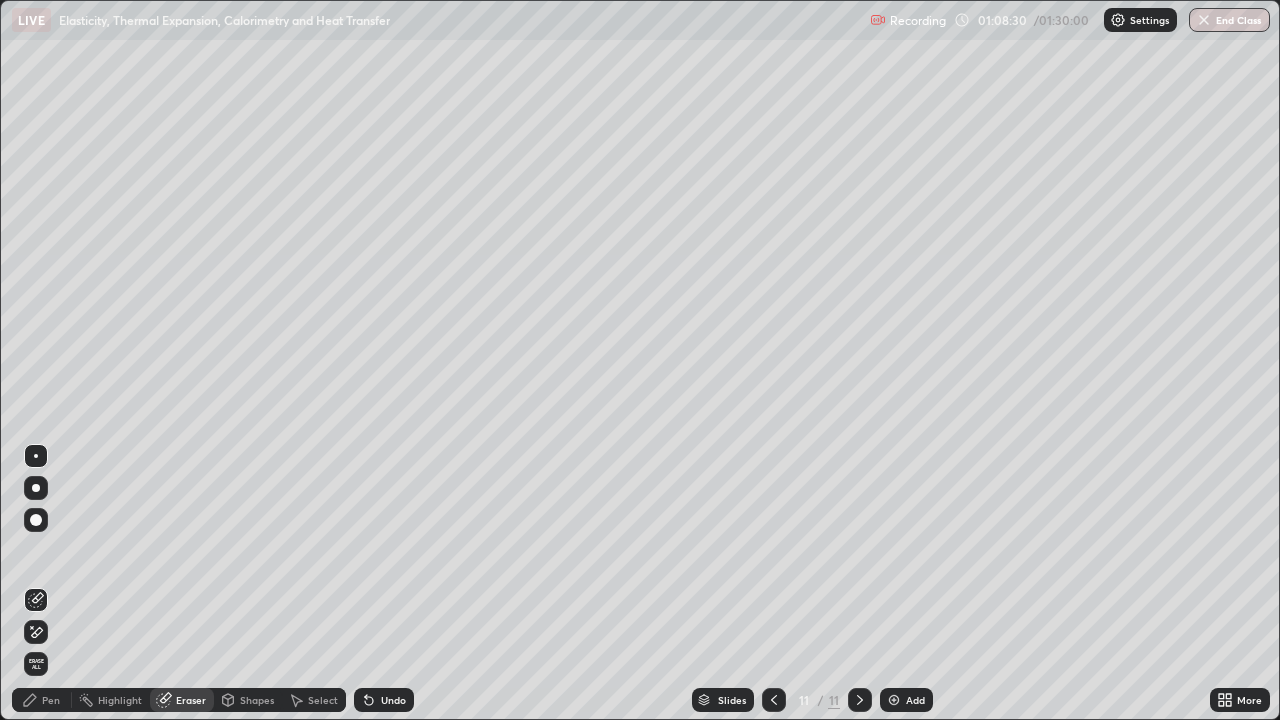click on "Pen" at bounding box center (51, 700) 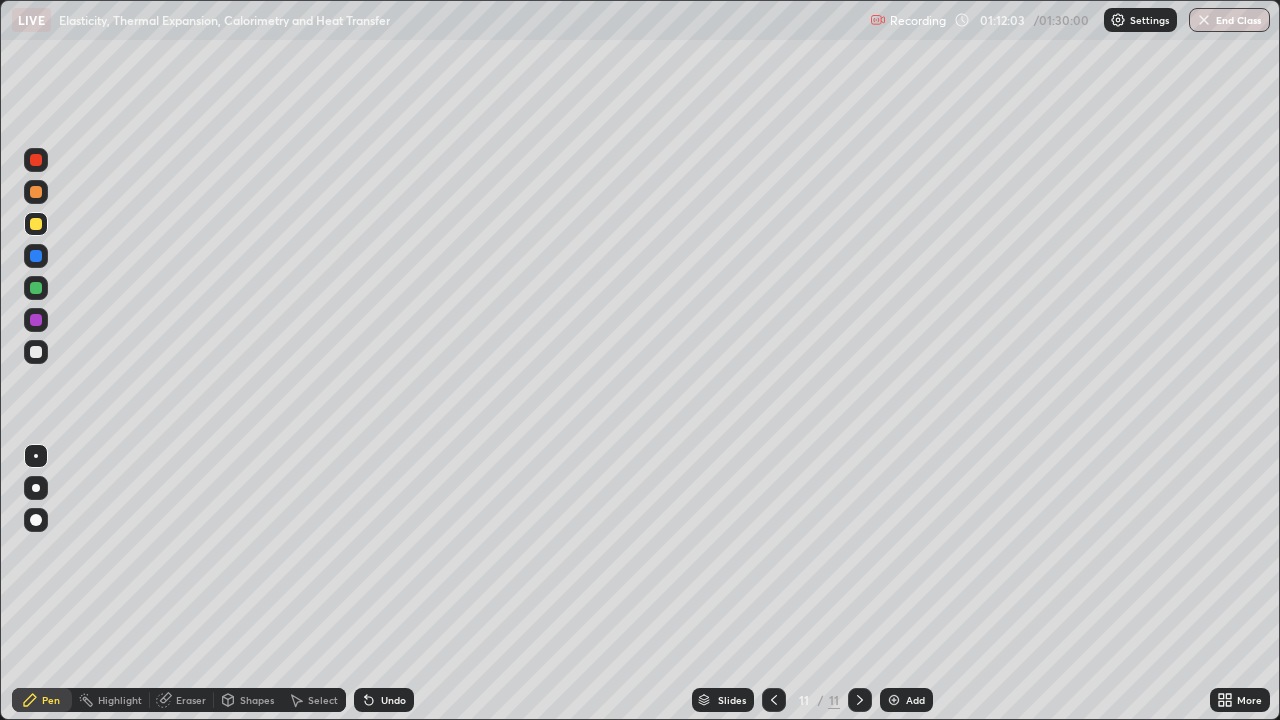 click 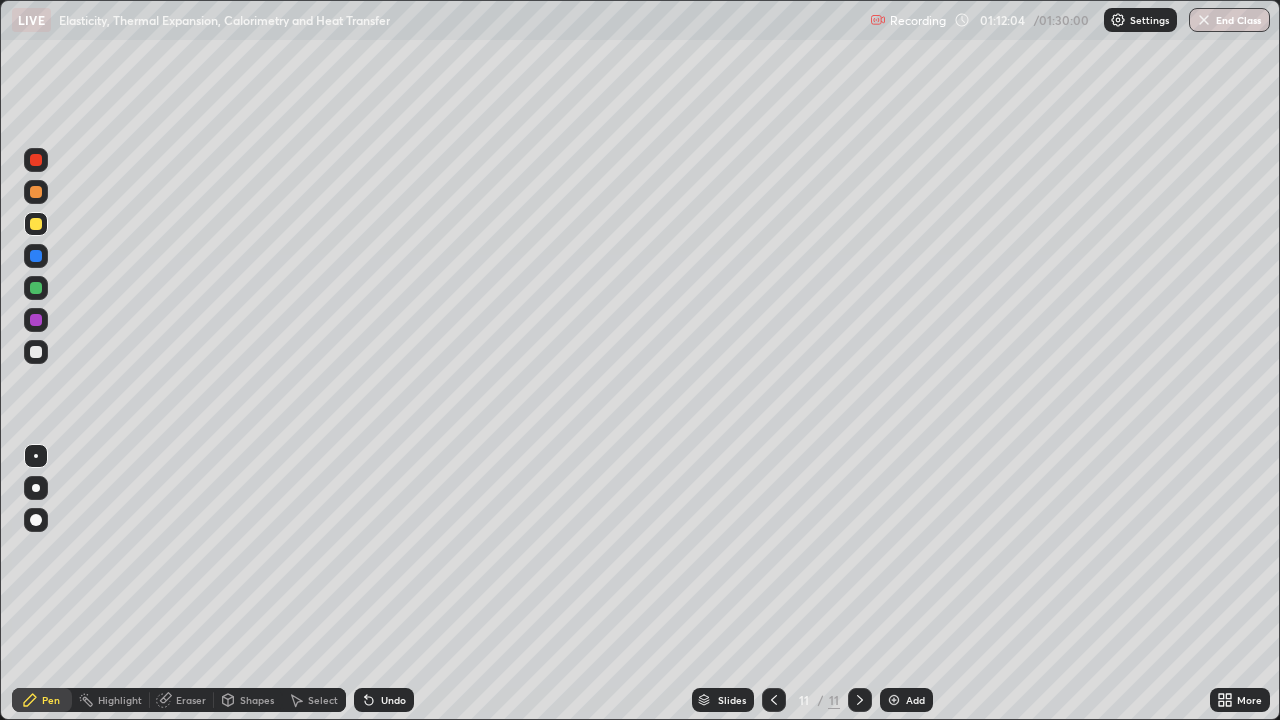 click at bounding box center (894, 700) 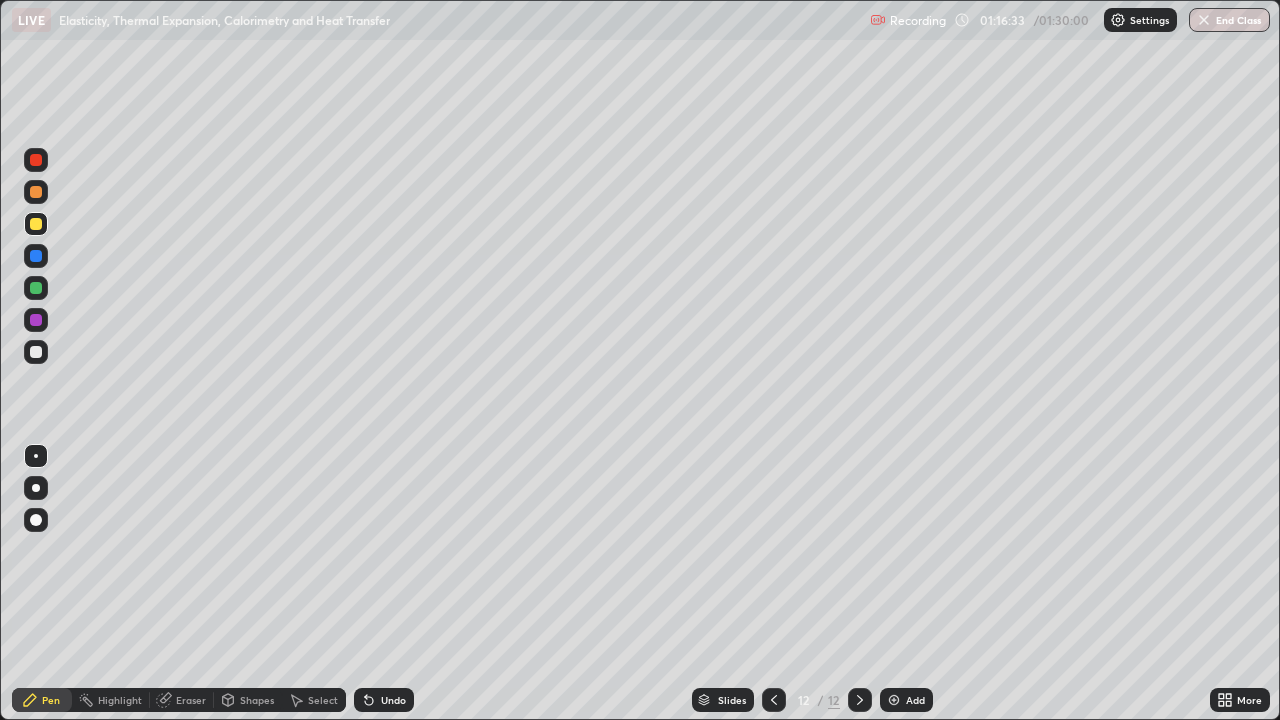 click at bounding box center (36, 352) 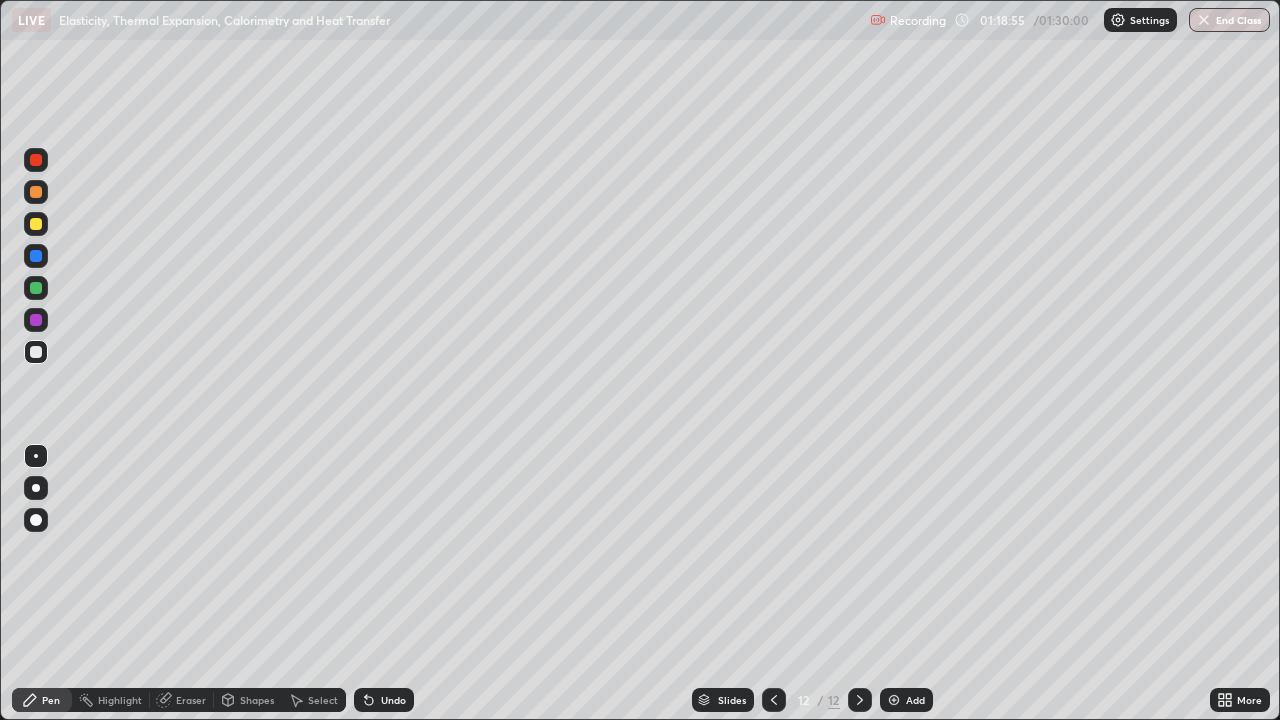 click 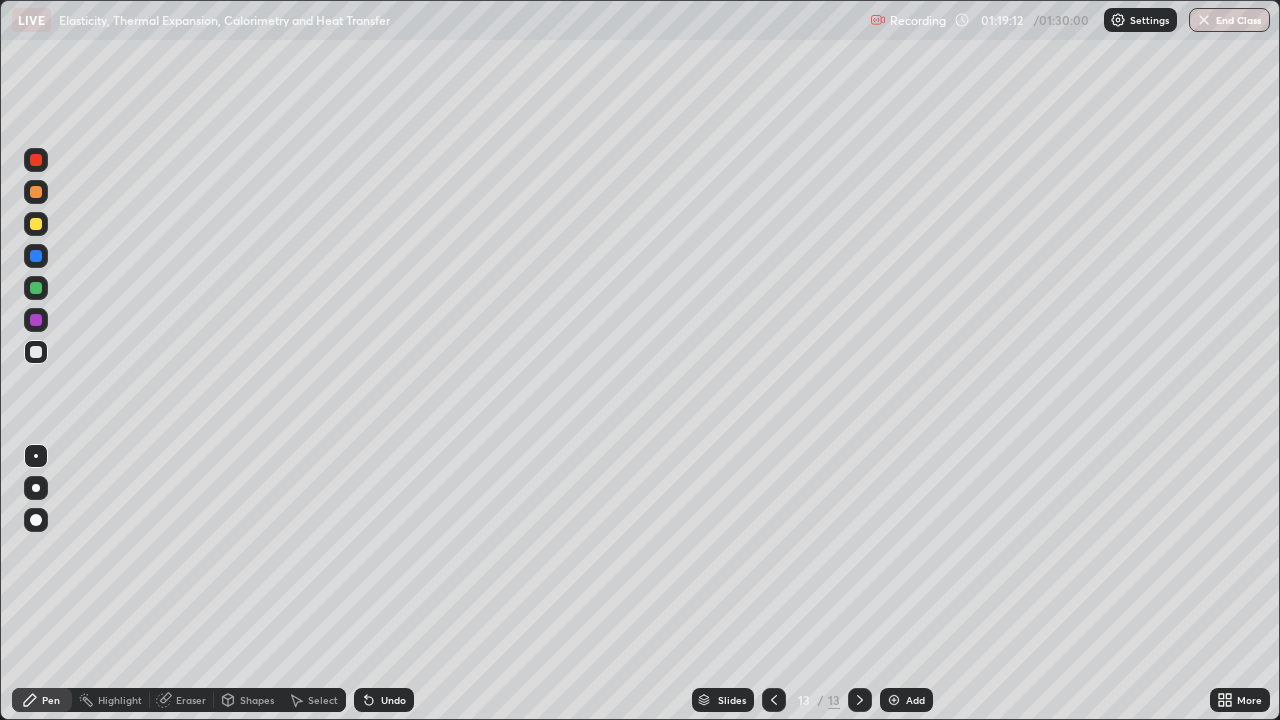 click at bounding box center [36, 224] 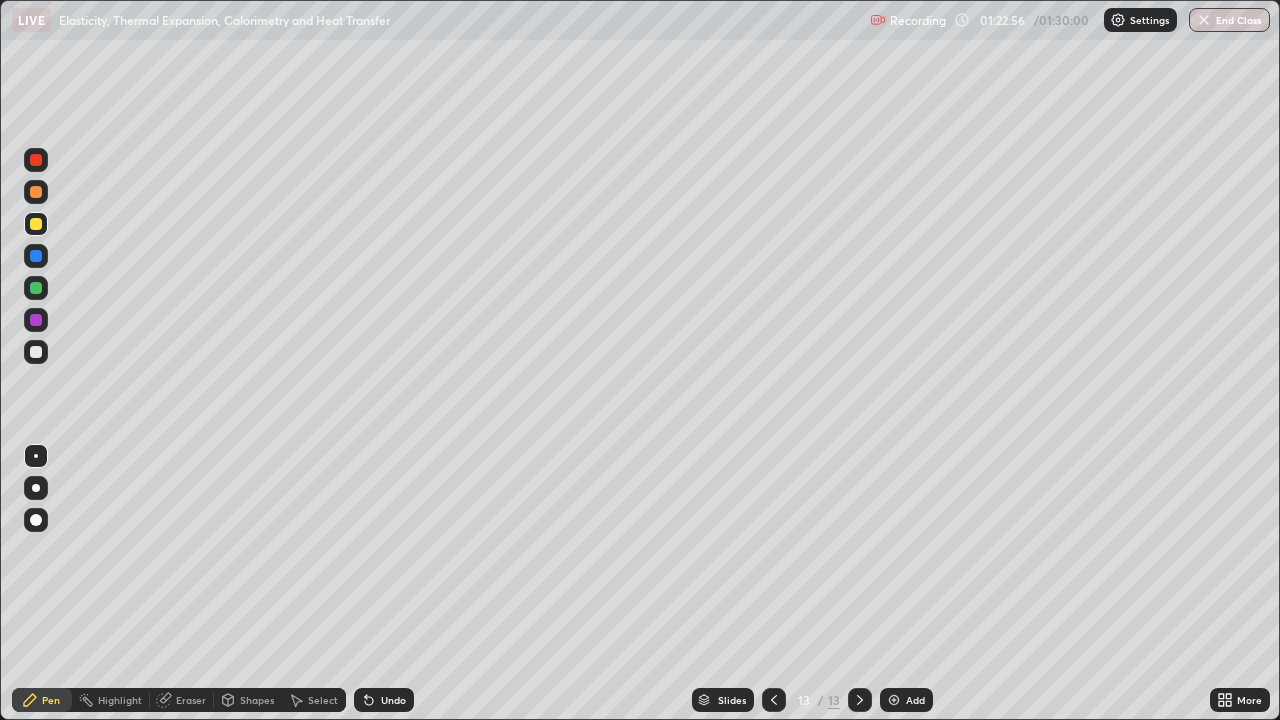 click on "Undo" at bounding box center [393, 700] 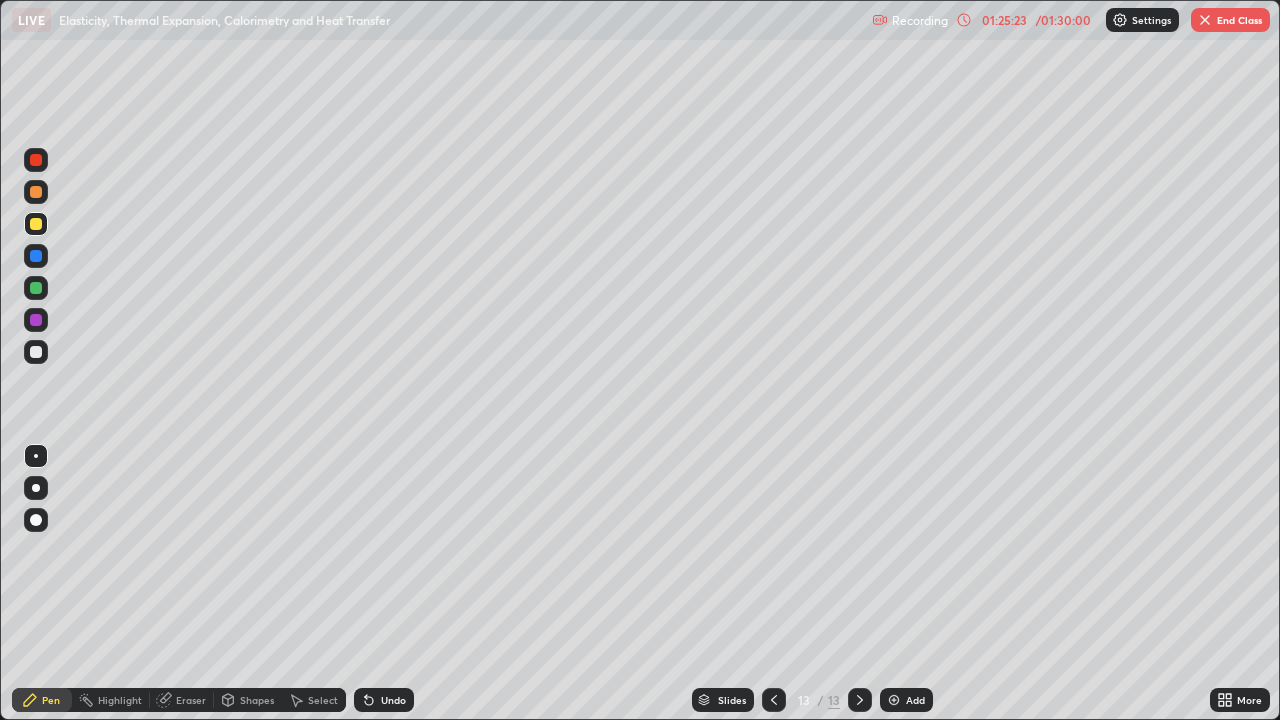 click at bounding box center [1205, 20] 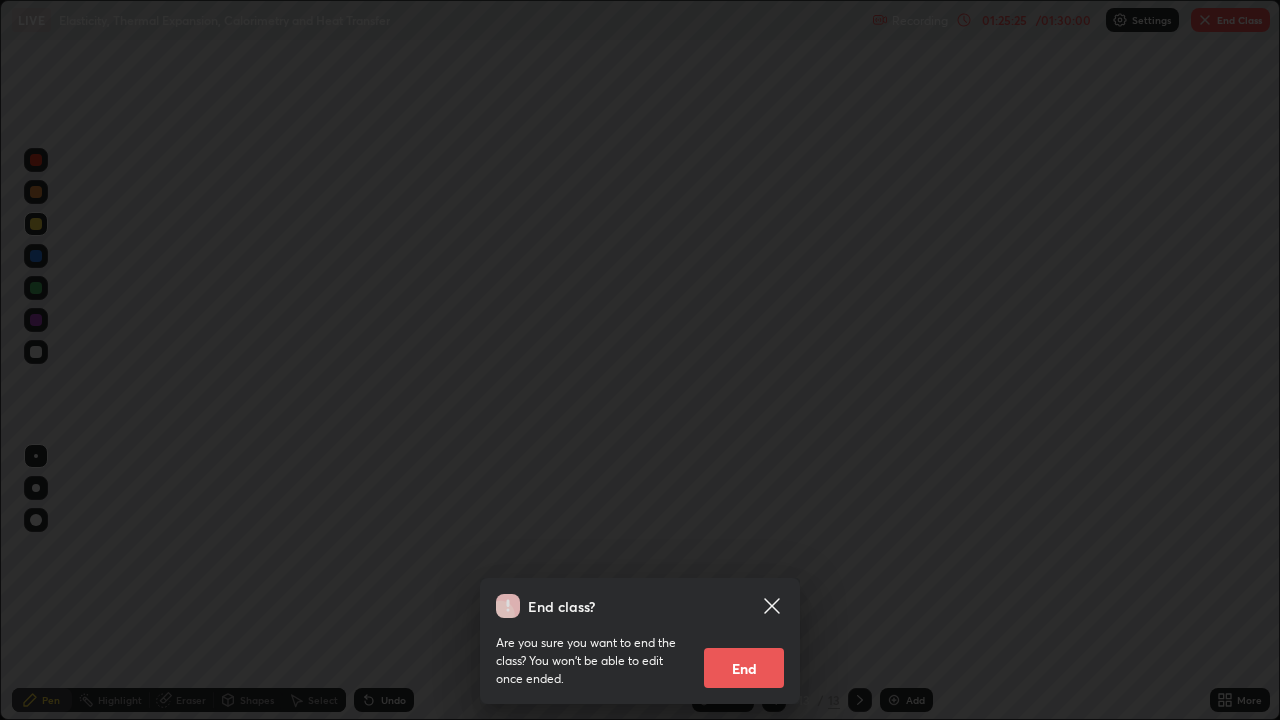 click on "End" at bounding box center (744, 668) 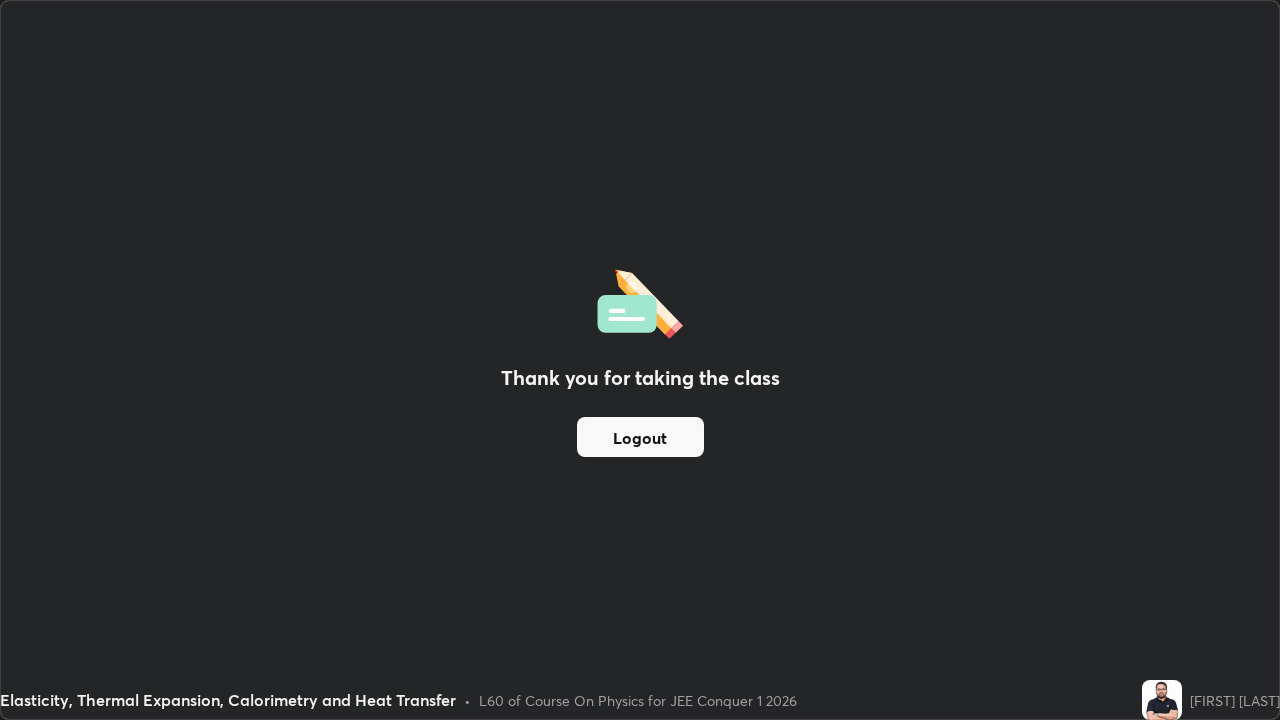 click on "Logout" at bounding box center [640, 437] 